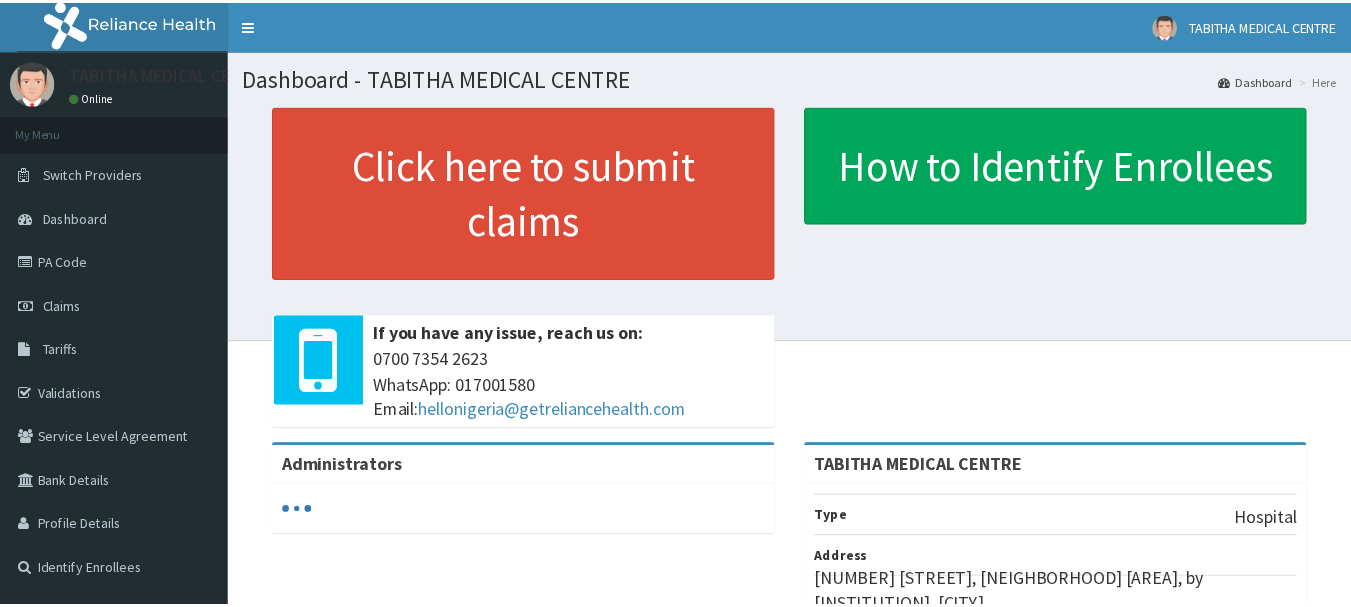 scroll, scrollTop: 0, scrollLeft: 0, axis: both 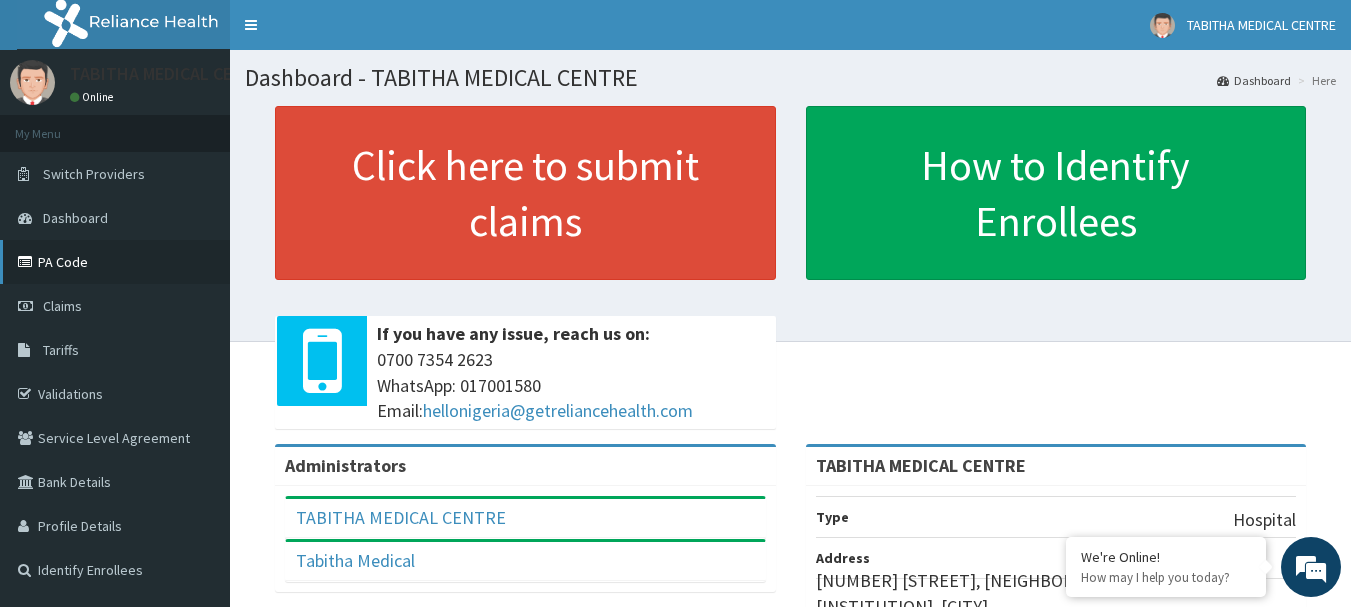 click on "PA Code" at bounding box center (115, 262) 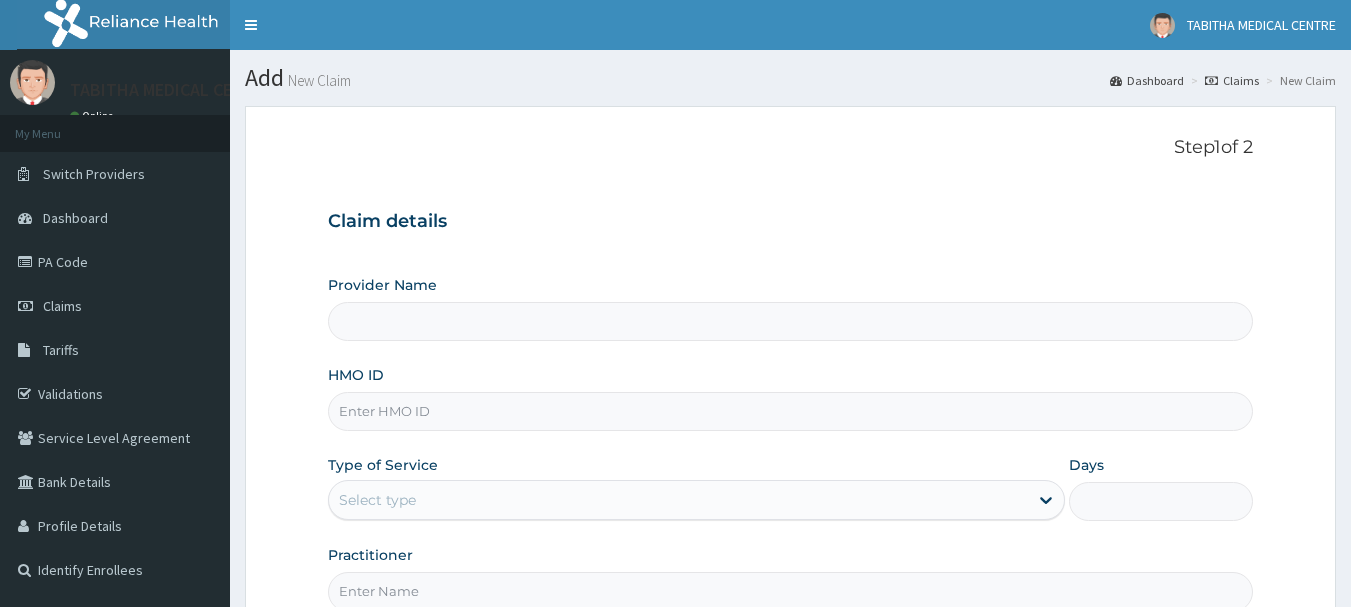 scroll, scrollTop: 0, scrollLeft: 0, axis: both 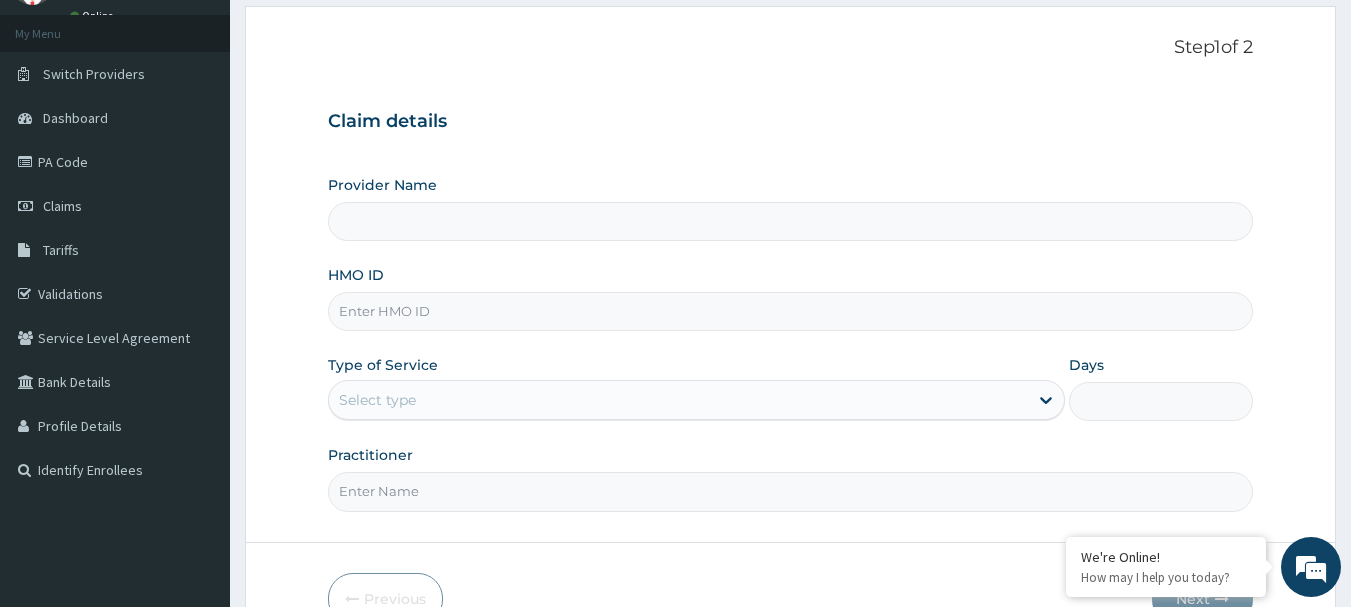type on "TABITHA MEDICAL CENTRE" 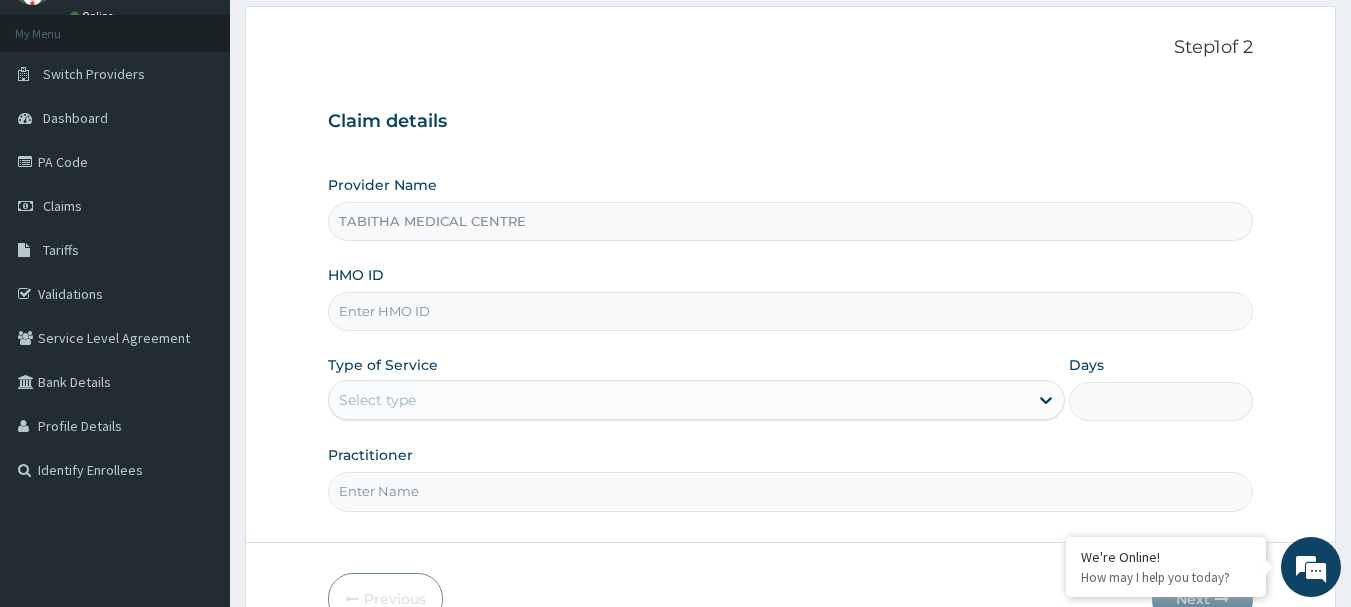 click on "HMO ID" at bounding box center [791, 311] 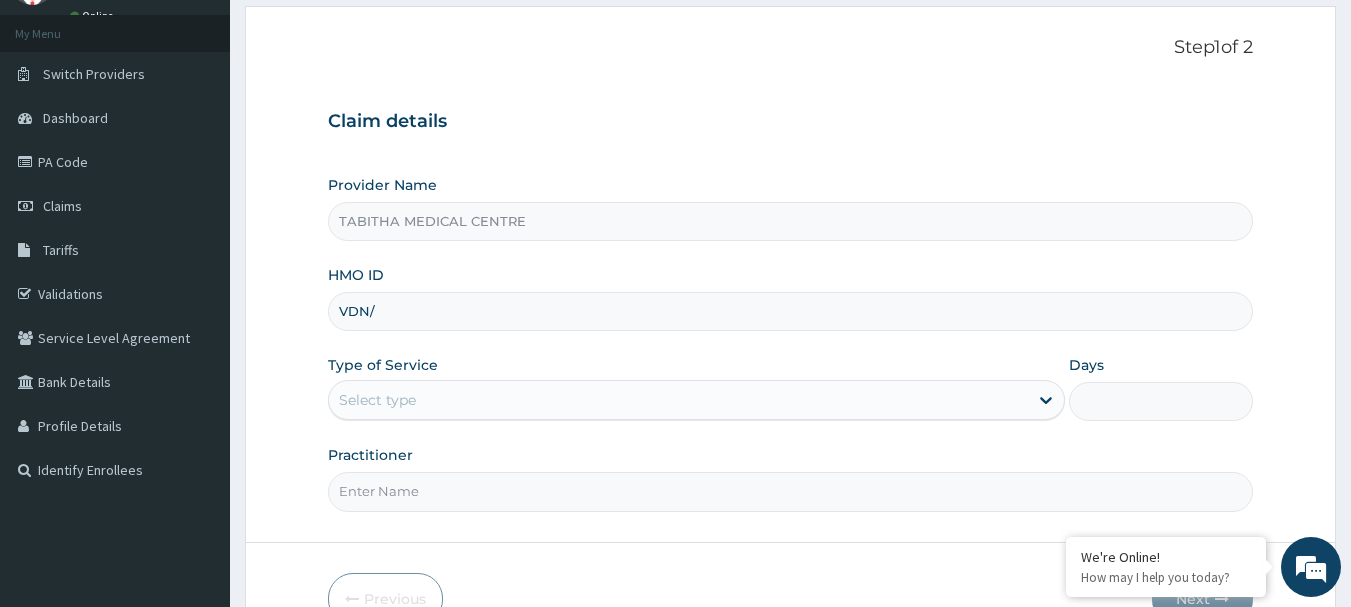 scroll, scrollTop: 0, scrollLeft: 0, axis: both 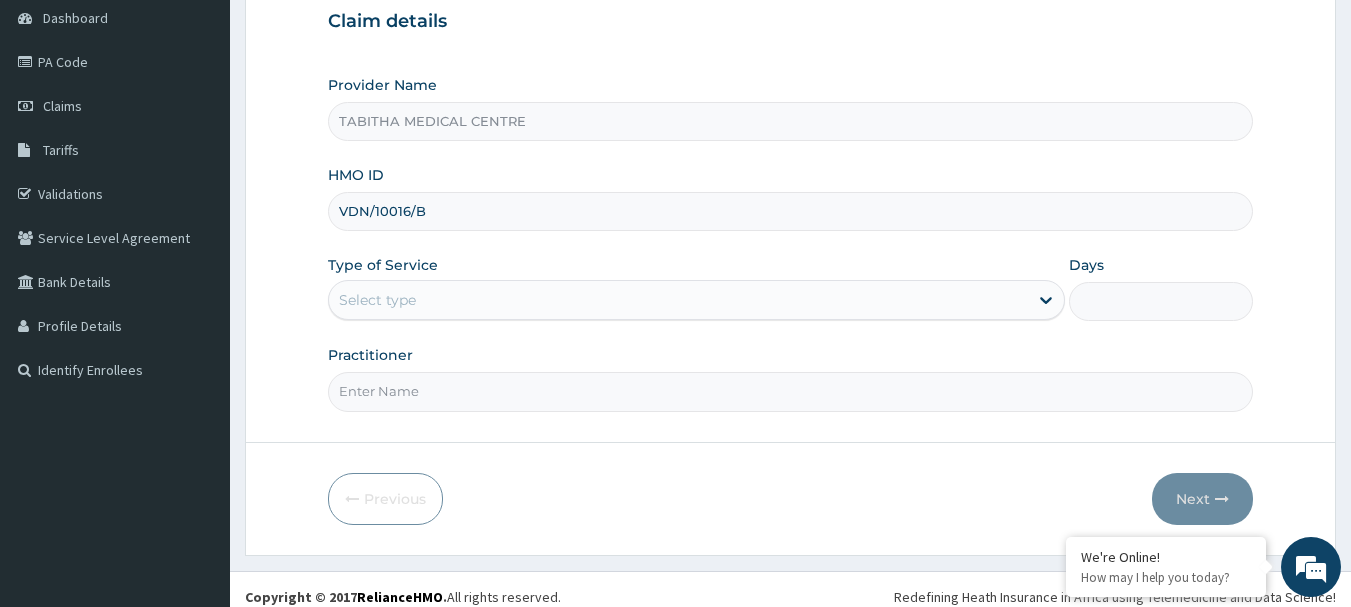 type on "VDN/10016/B" 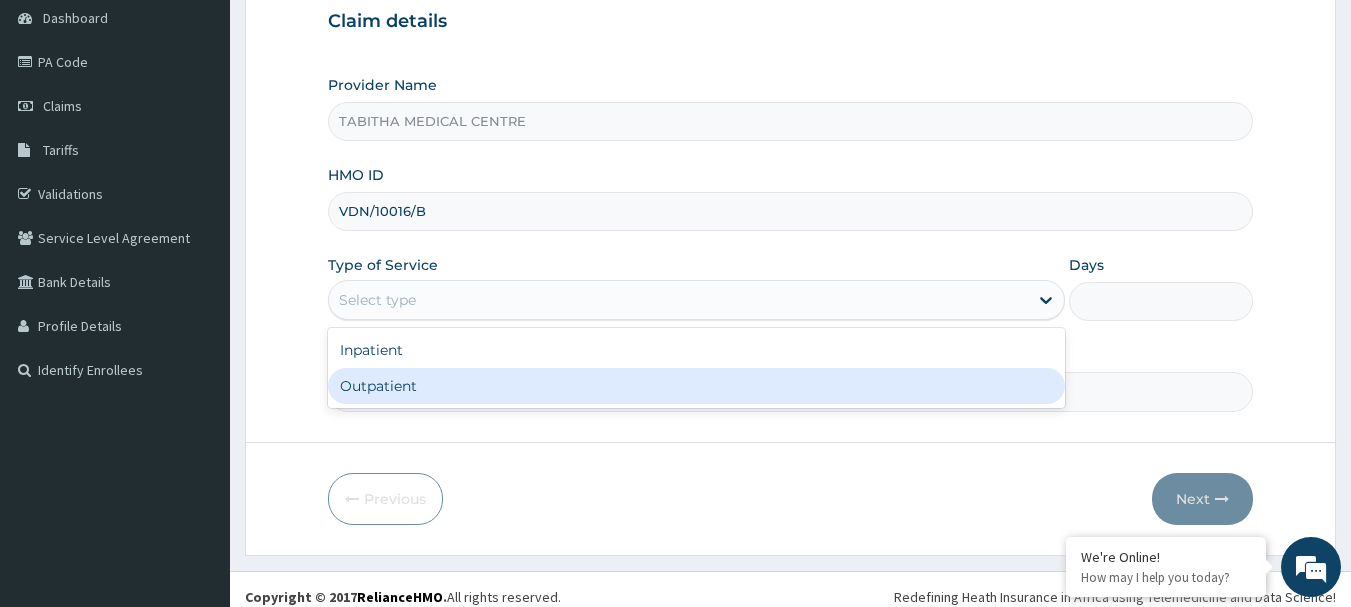 click on "Outpatient" at bounding box center [696, 386] 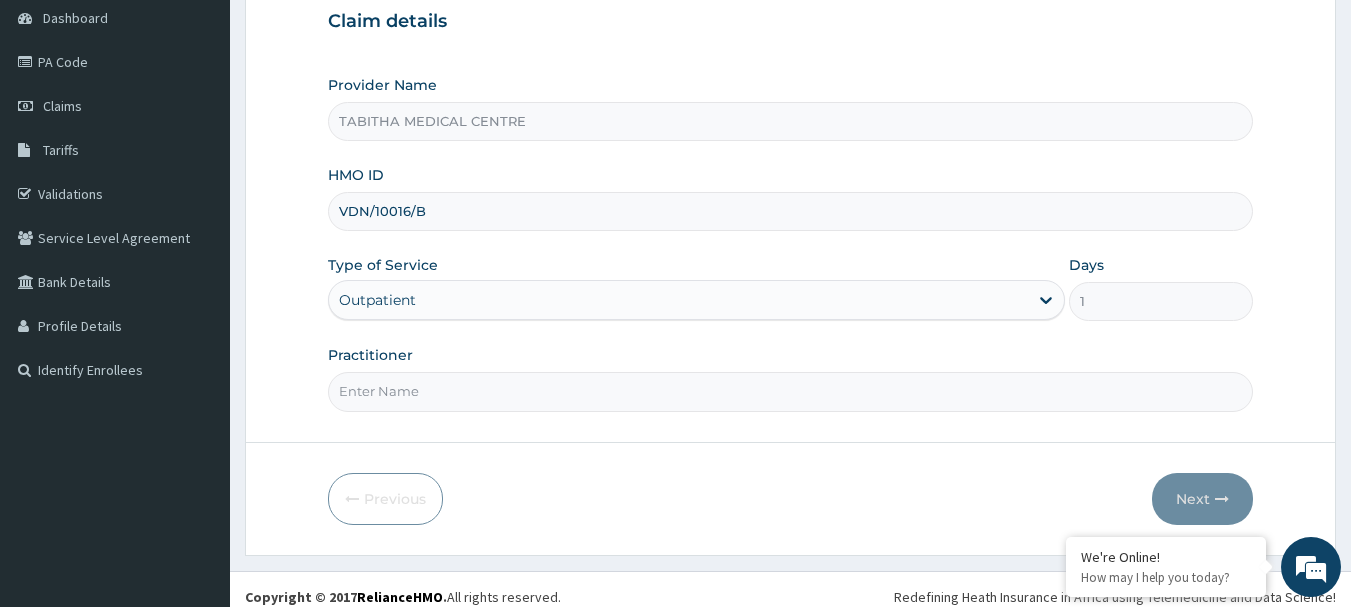 scroll, scrollTop: 215, scrollLeft: 0, axis: vertical 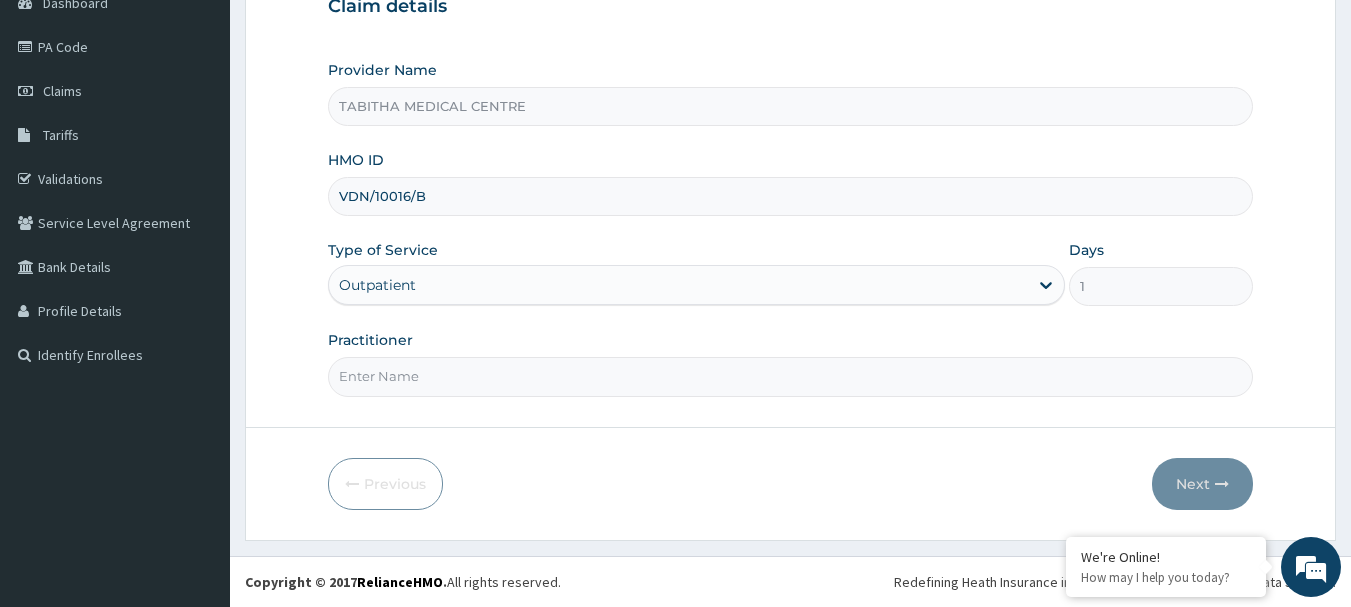 click on "Practitioner" at bounding box center (791, 376) 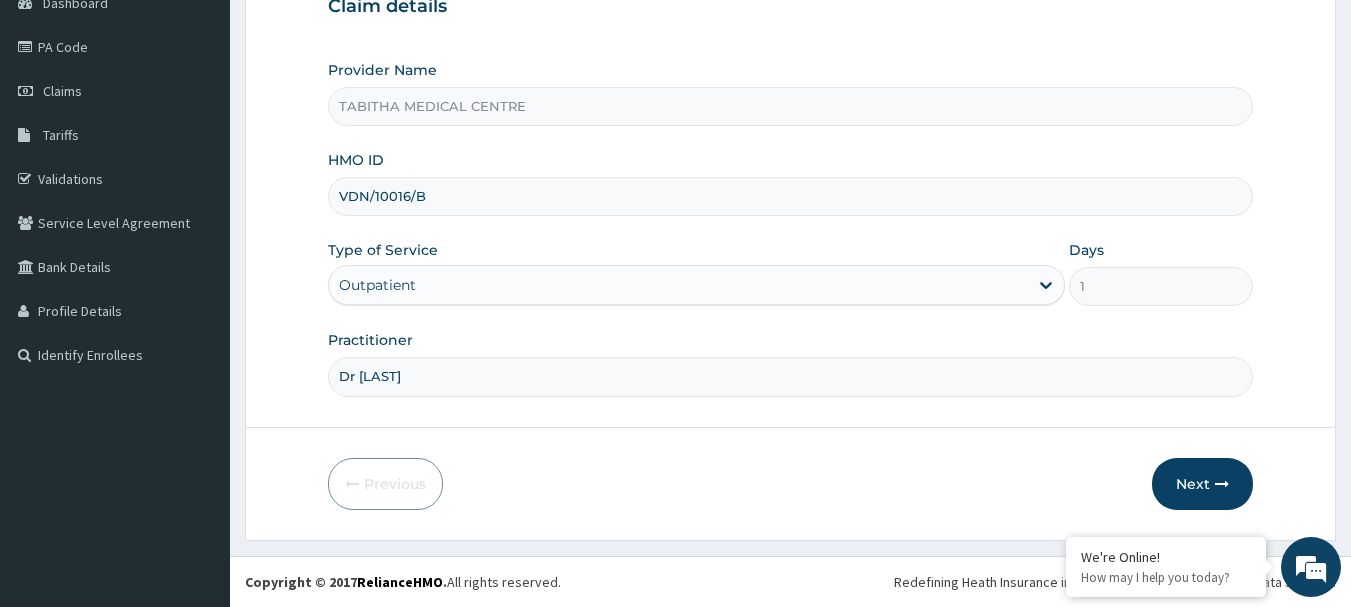 click on "Dr bMiriam" at bounding box center (791, 376) 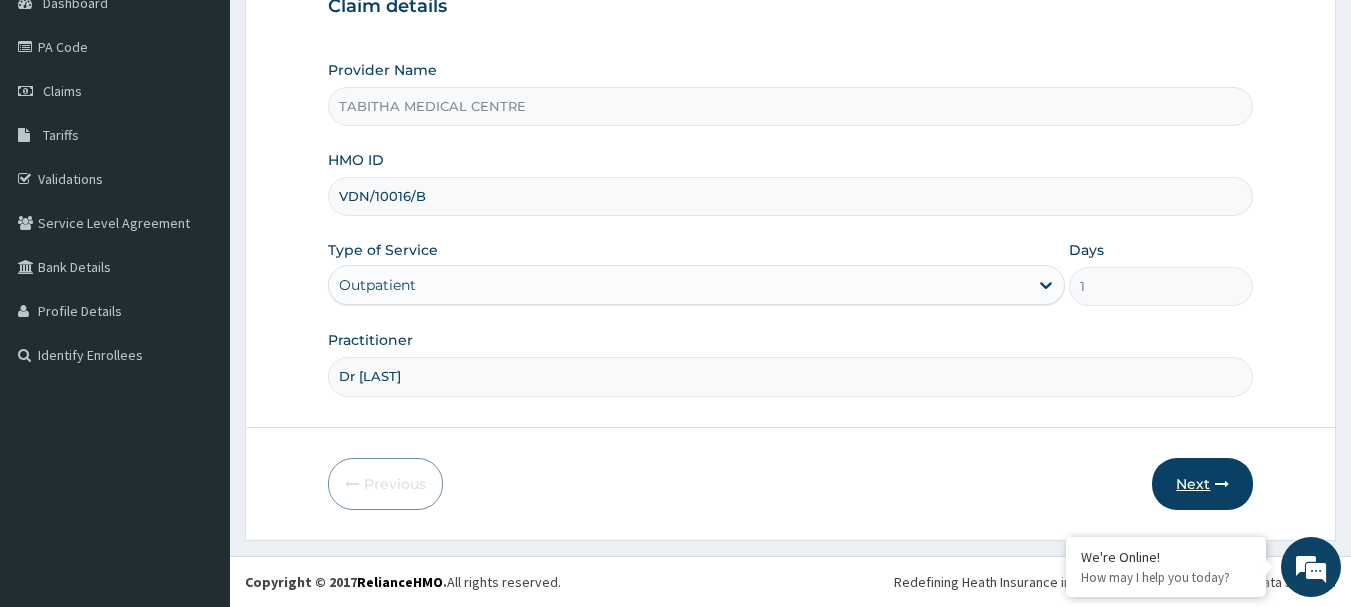 type on "Dr Miriam" 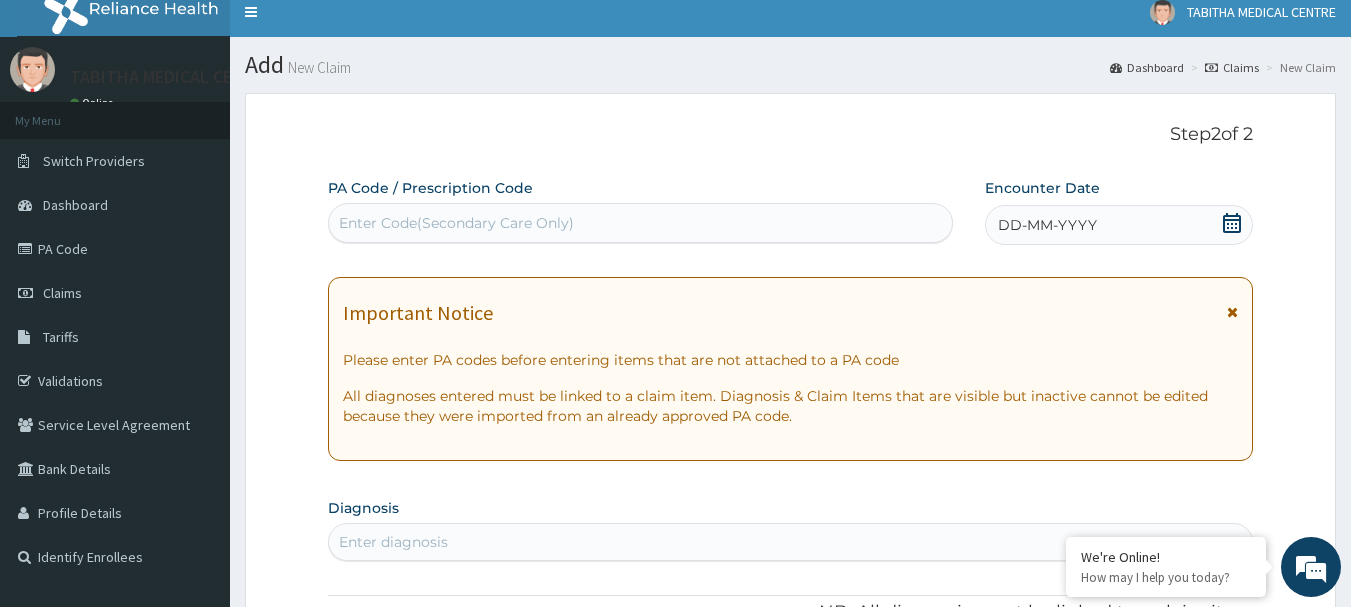 scroll, scrollTop: 0, scrollLeft: 0, axis: both 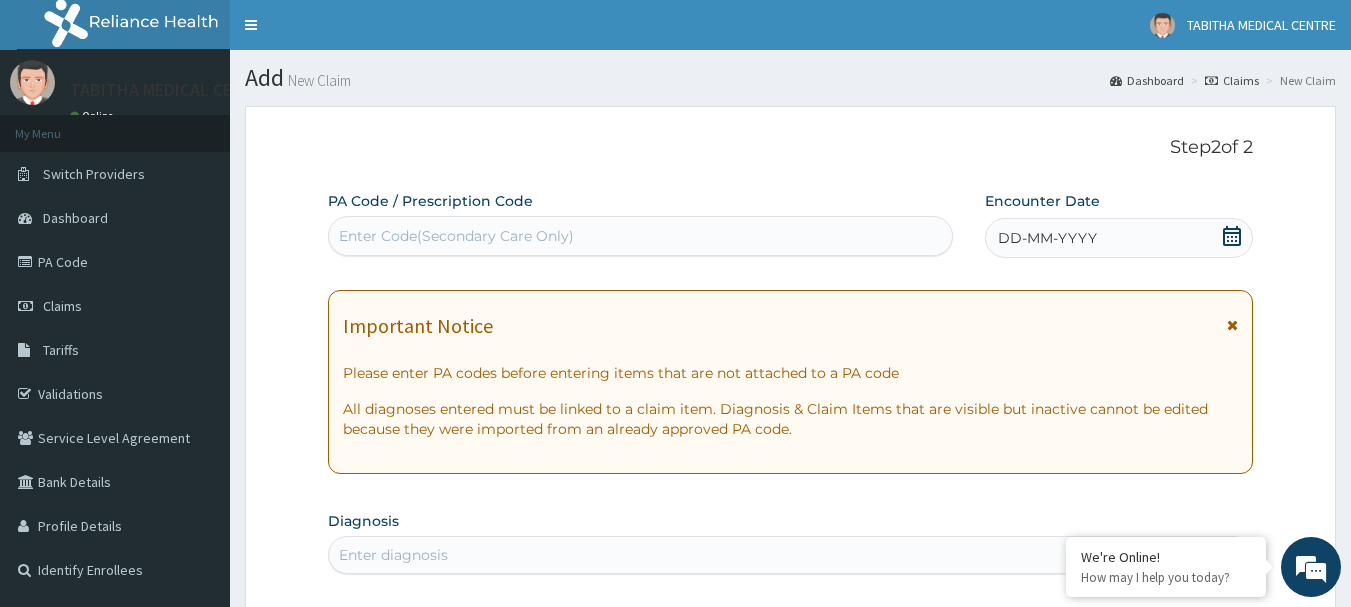 click on "Enter Code(Secondary Care Only)" at bounding box center [641, 236] 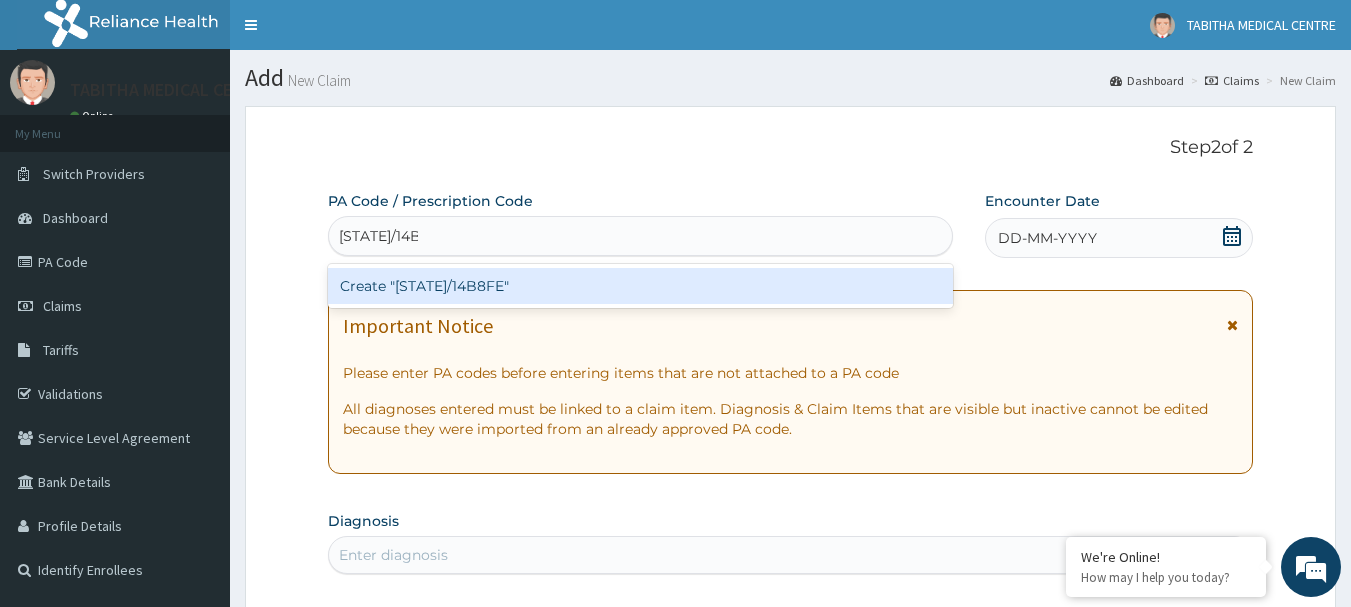 click on "Create "PA/14B8FE"" at bounding box center [641, 286] 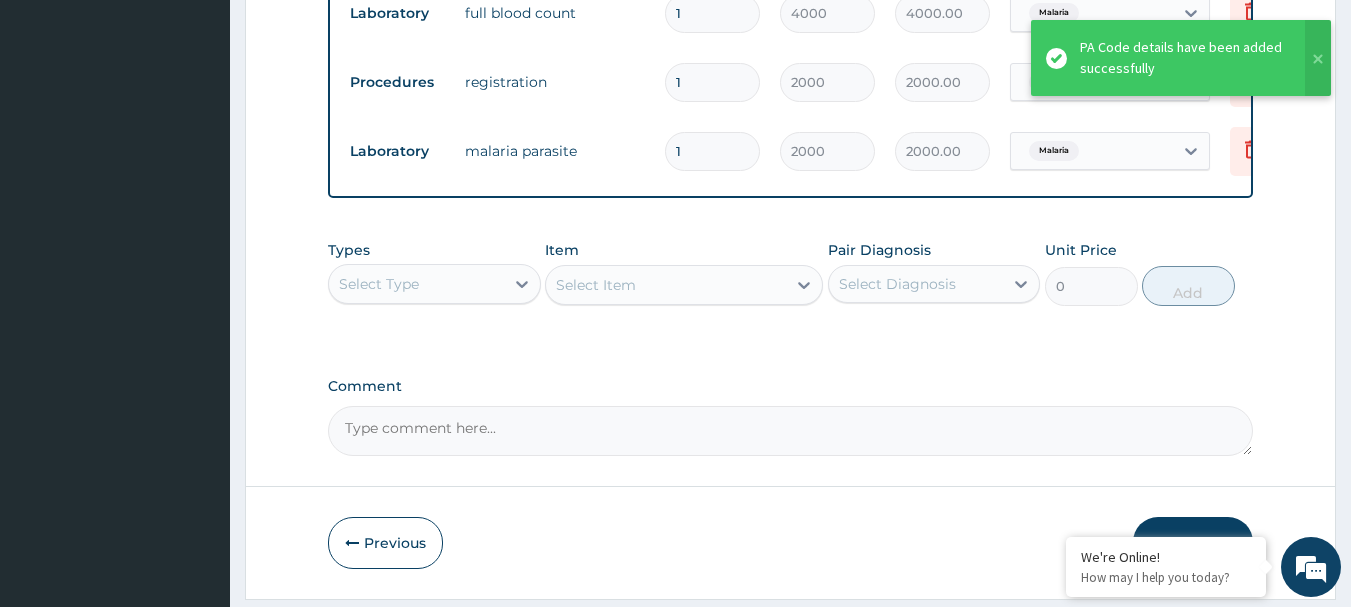 scroll, scrollTop: 867, scrollLeft: 0, axis: vertical 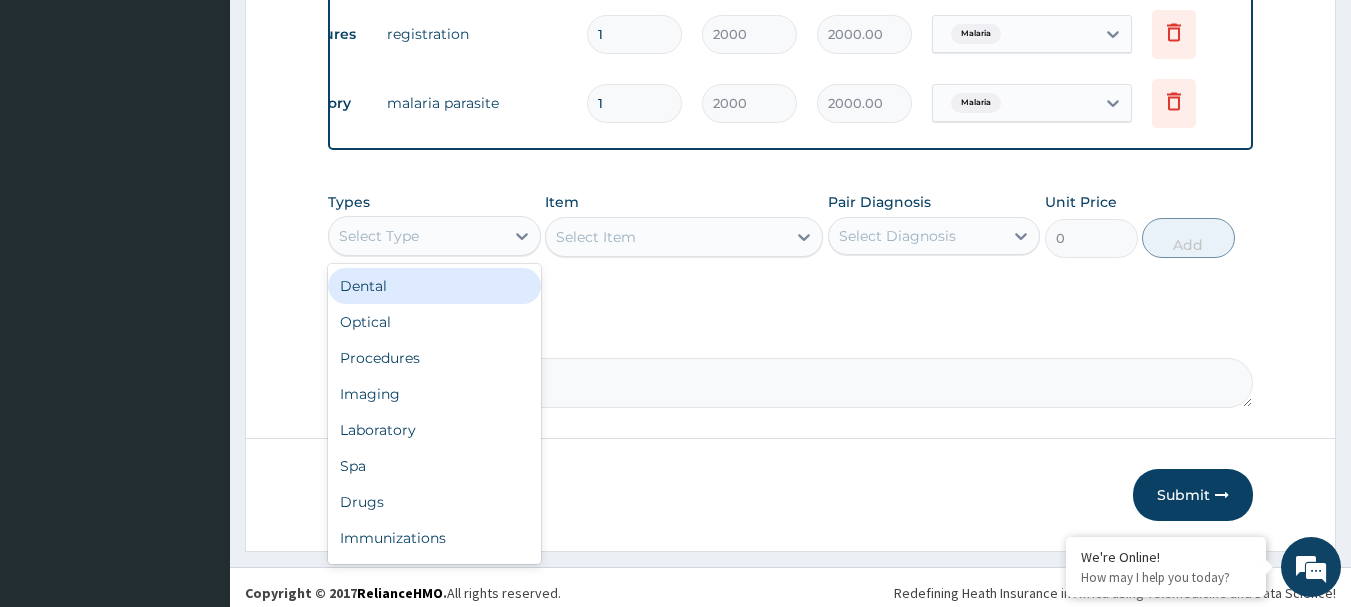 click on "Select Type" at bounding box center [416, 236] 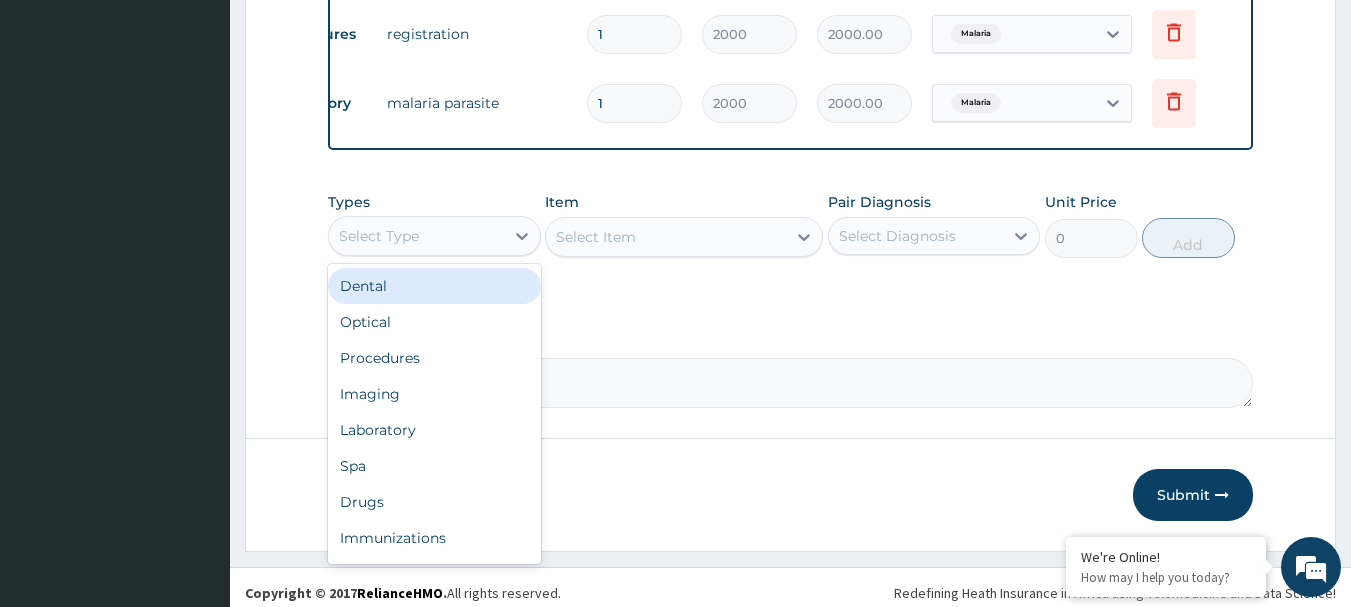 click on "Types option Dental focused, 1 of 10. 10 results available. Use Up and Down to choose options, press Enter to select the currently focused option, press Escape to exit the menu, press Tab to select the option and exit the menu. Select Type Dental Optical Procedures Imaging Laboratory Spa Drugs Immunizations Others Gym Item Select Item Pair Diagnosis Select Diagnosis Unit Price 0 Add" at bounding box center (791, 240) 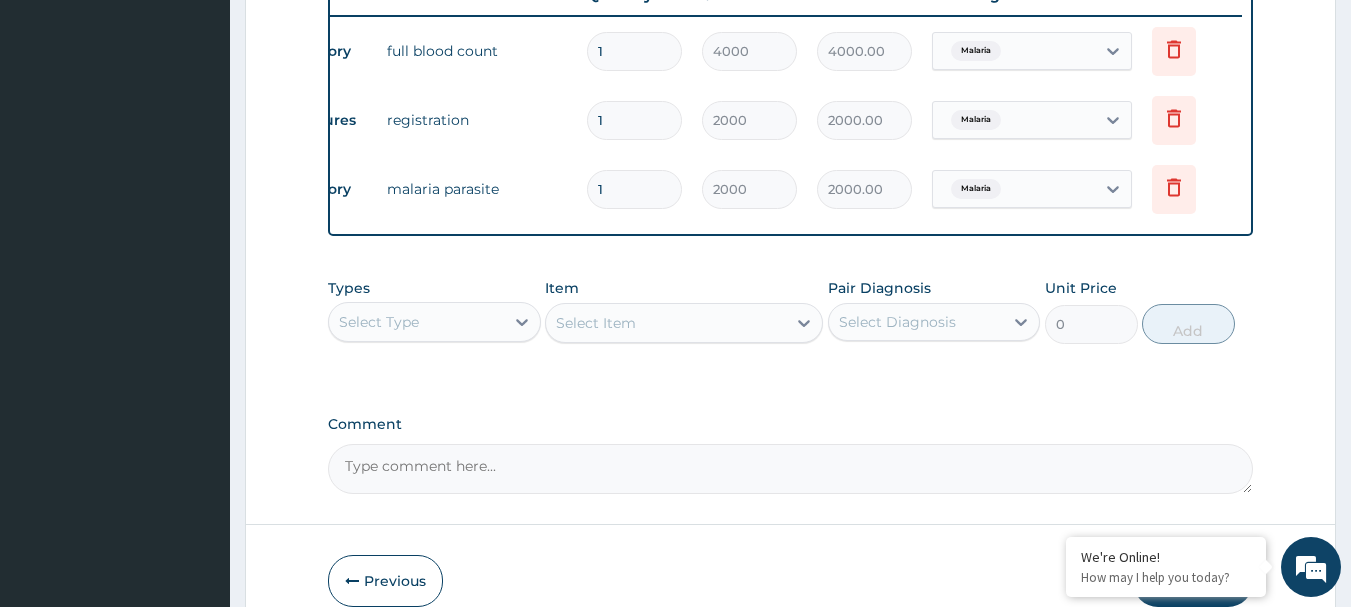 scroll, scrollTop: 667, scrollLeft: 0, axis: vertical 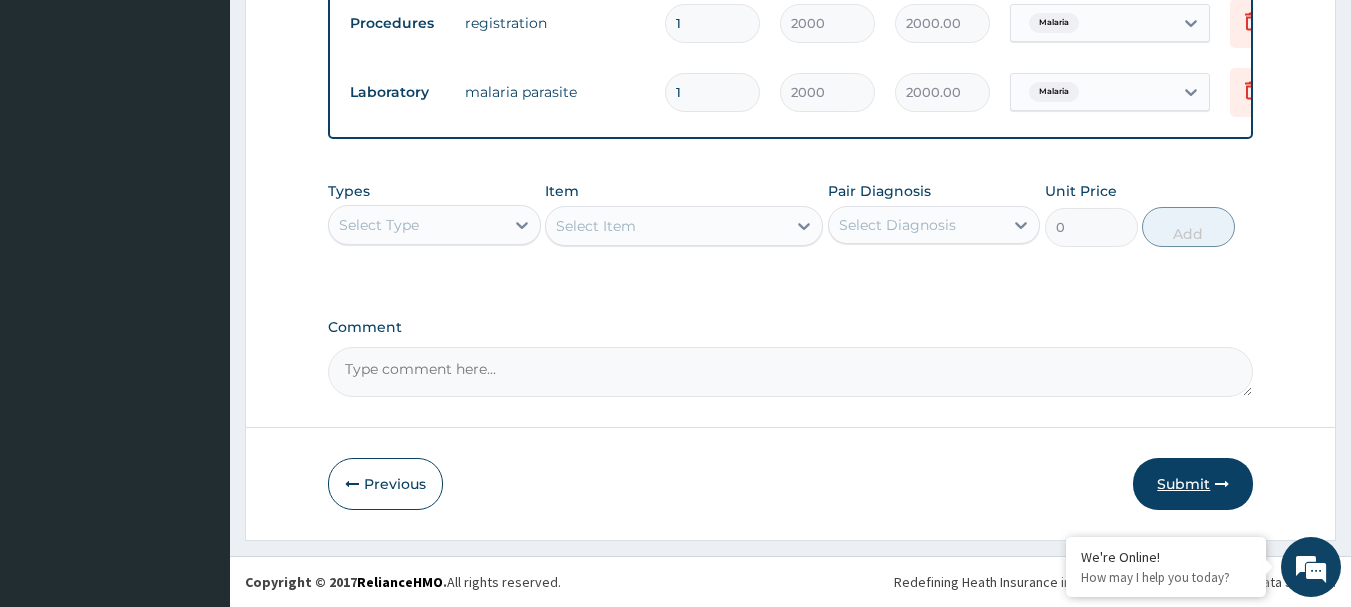 click on "Submit" at bounding box center (1193, 484) 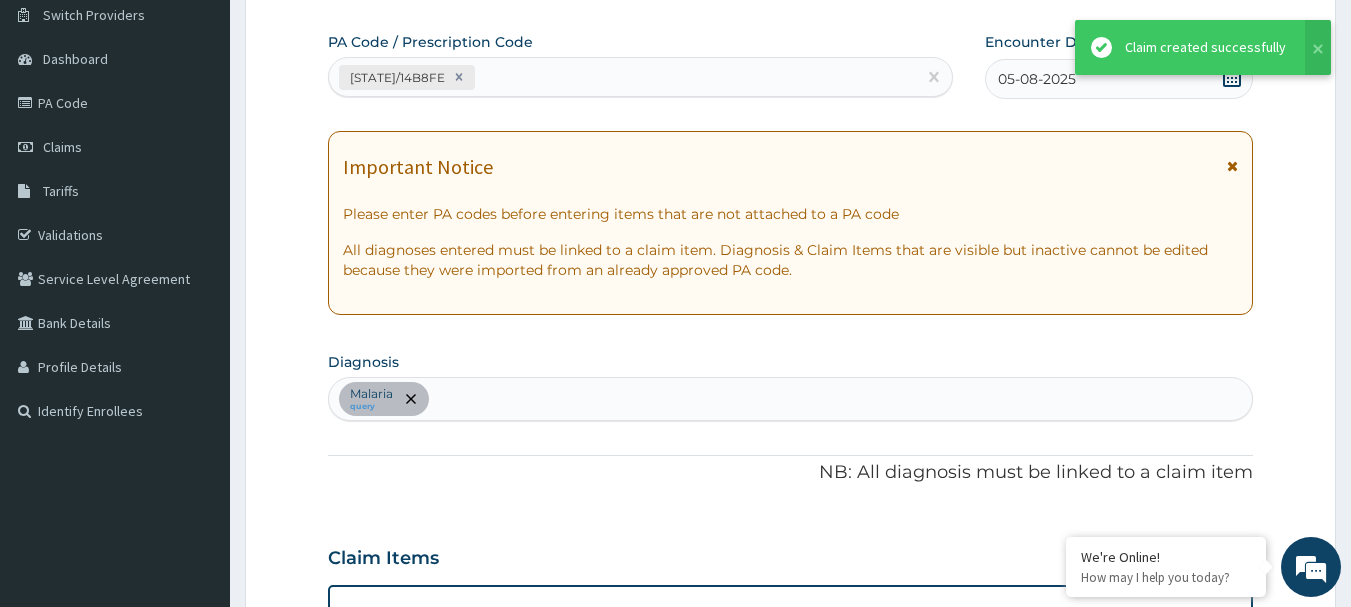 scroll, scrollTop: 0, scrollLeft: 0, axis: both 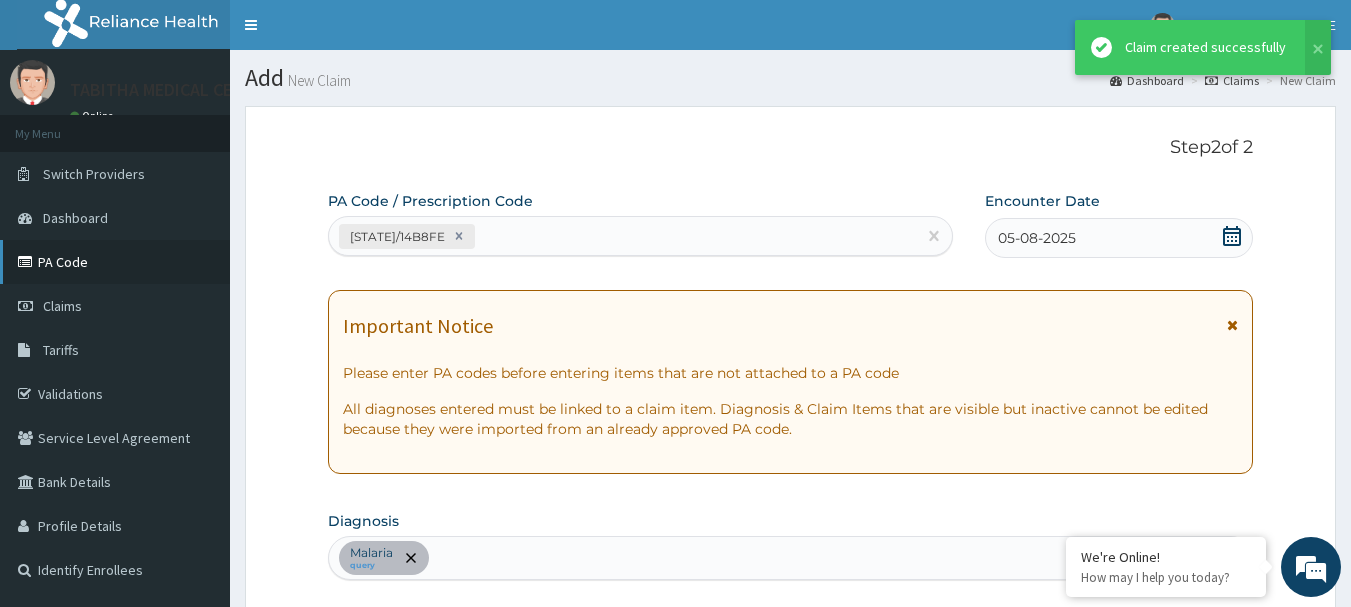 click on "PA Code" at bounding box center (115, 262) 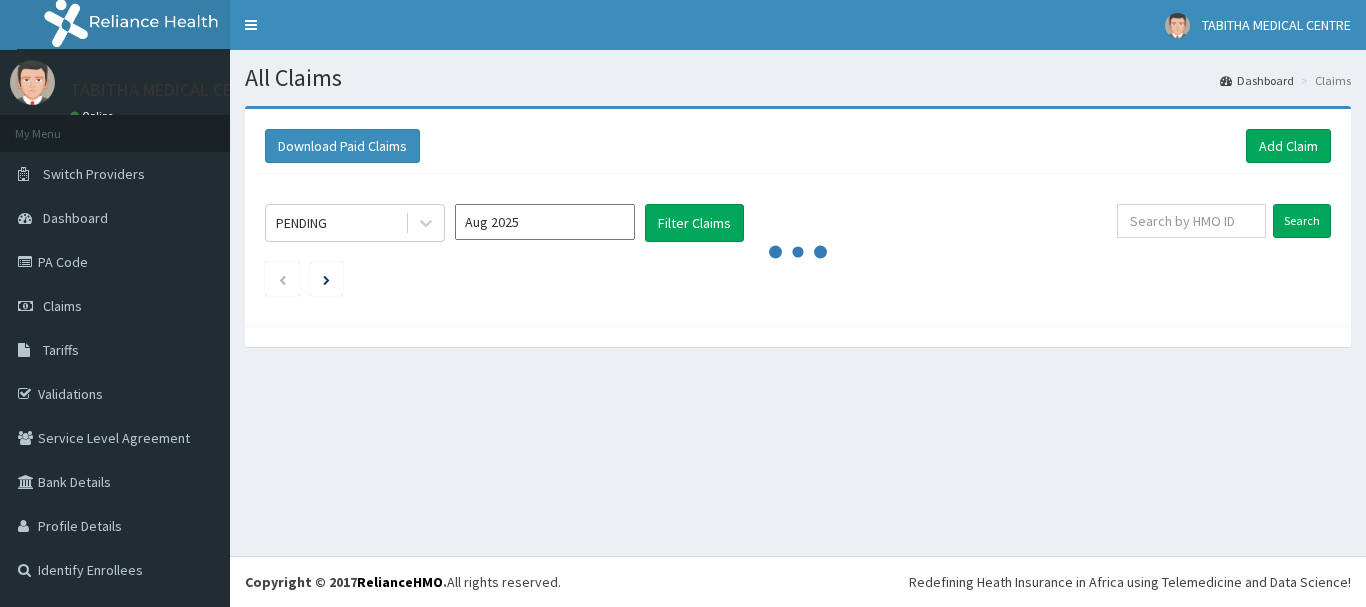 scroll, scrollTop: 0, scrollLeft: 0, axis: both 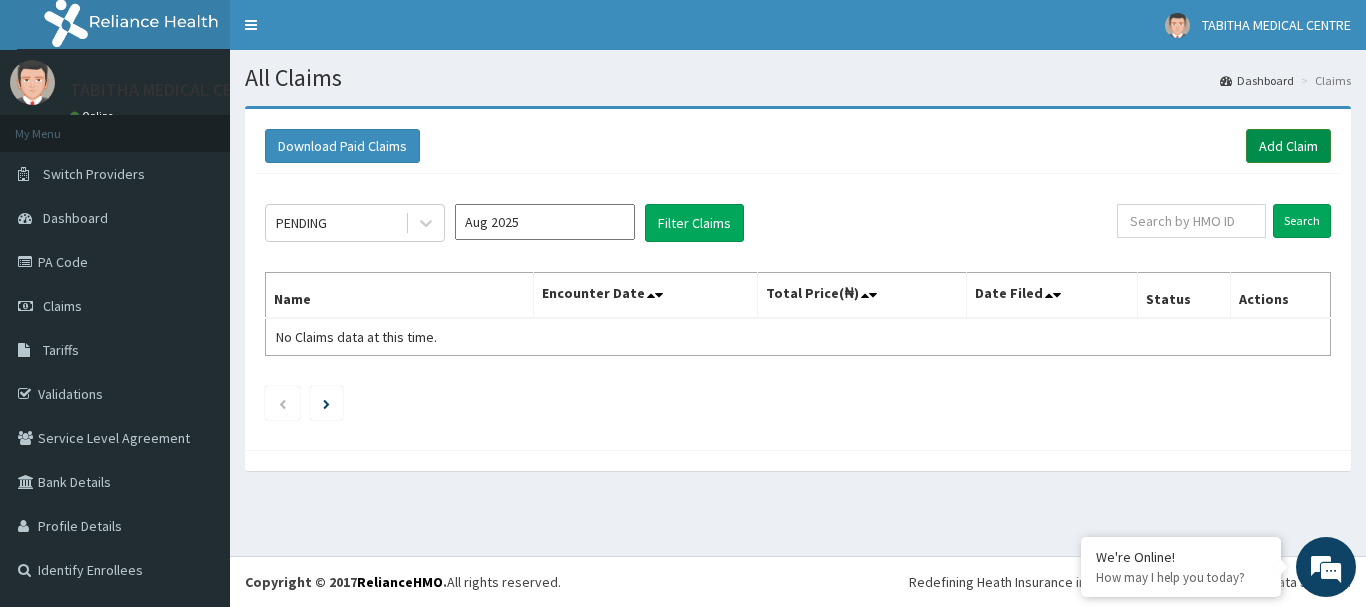 click on "Add Claim" at bounding box center [1288, 146] 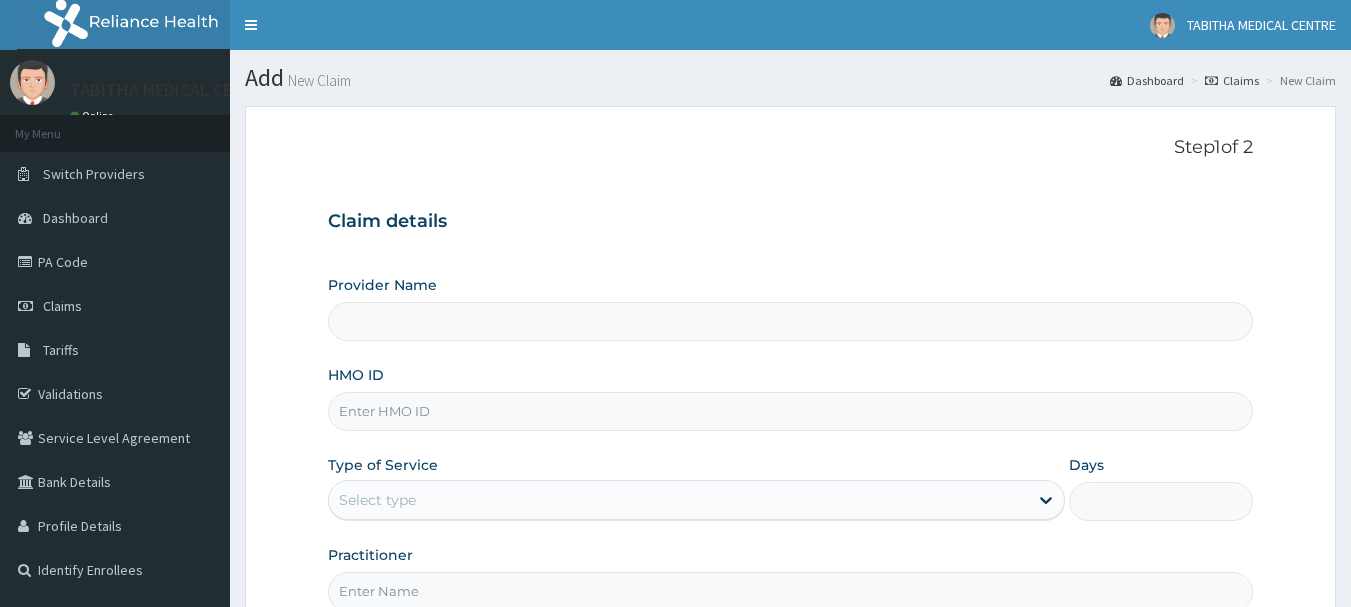 scroll, scrollTop: 0, scrollLeft: 0, axis: both 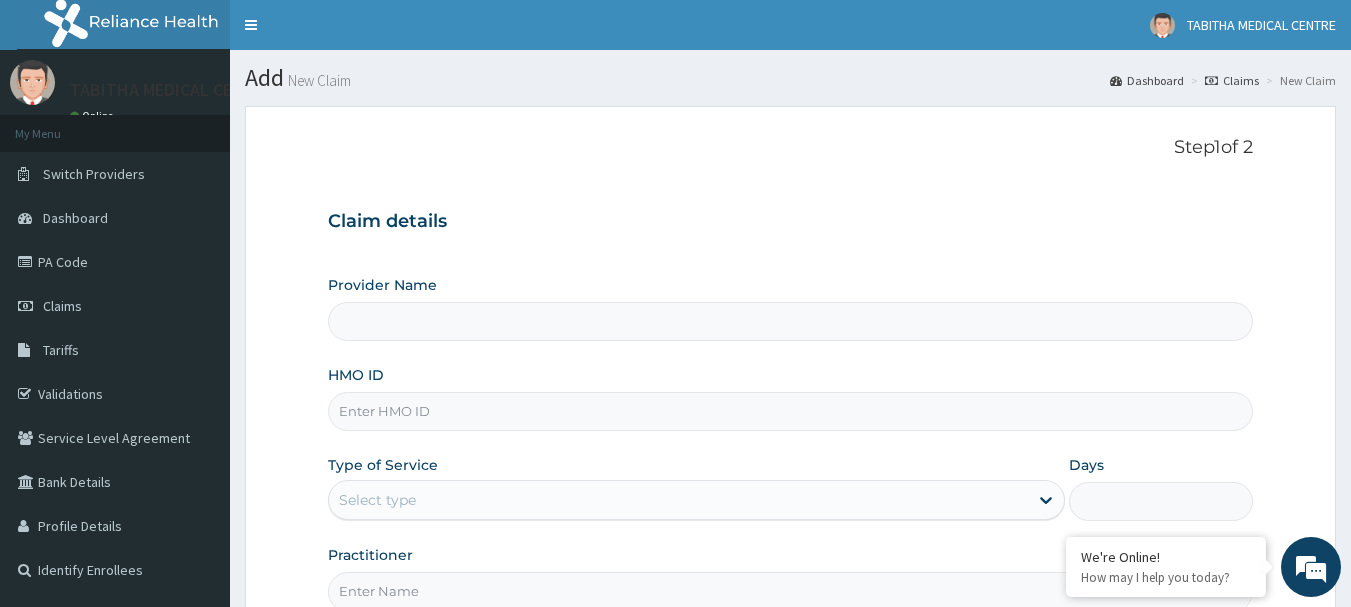 click on "HMO ID" at bounding box center [791, 411] 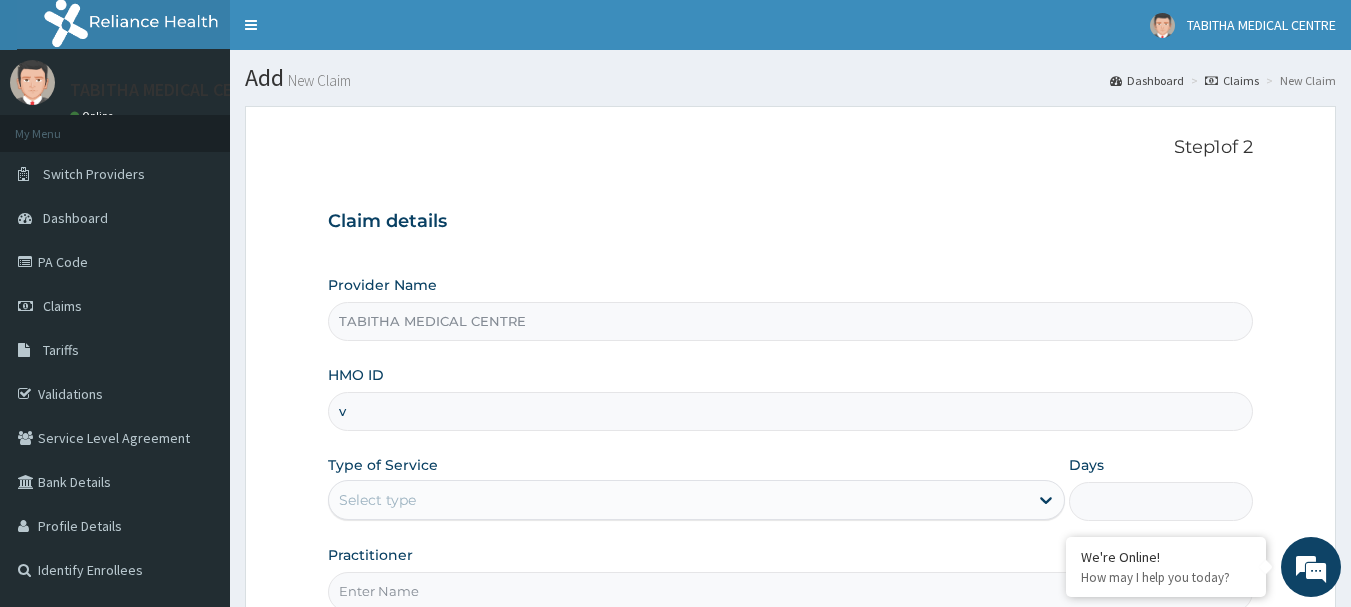 type on "VDN/10016/B" 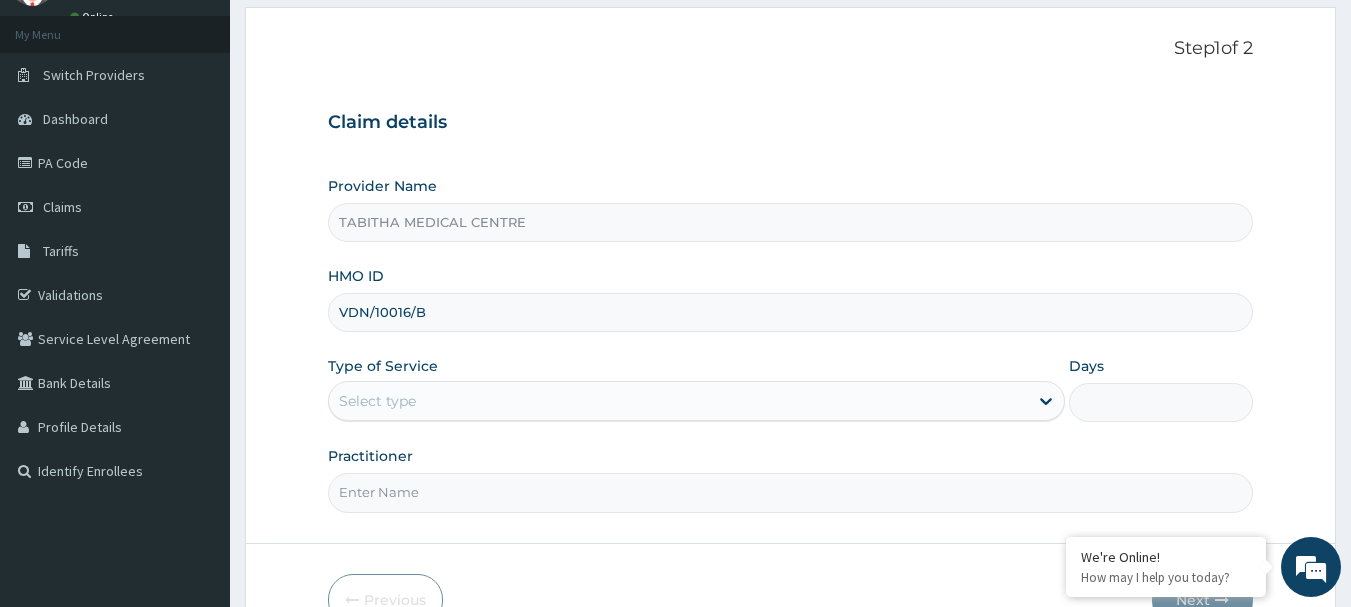 scroll, scrollTop: 100, scrollLeft: 0, axis: vertical 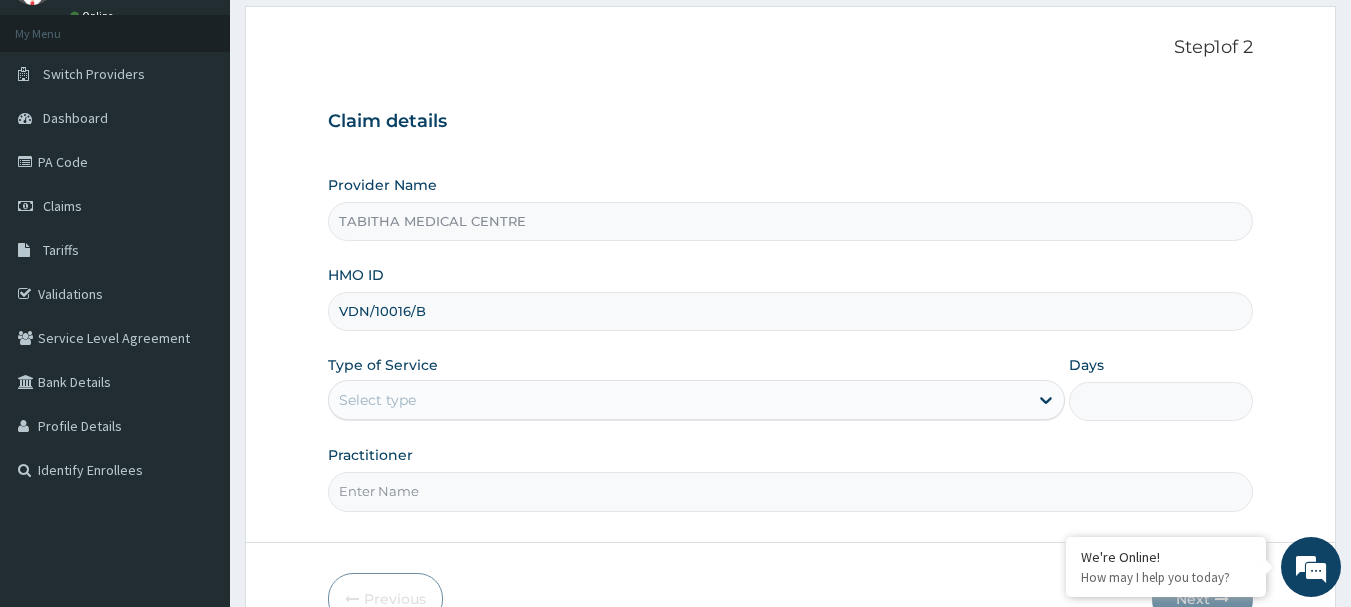 click on "Select type" at bounding box center (678, 400) 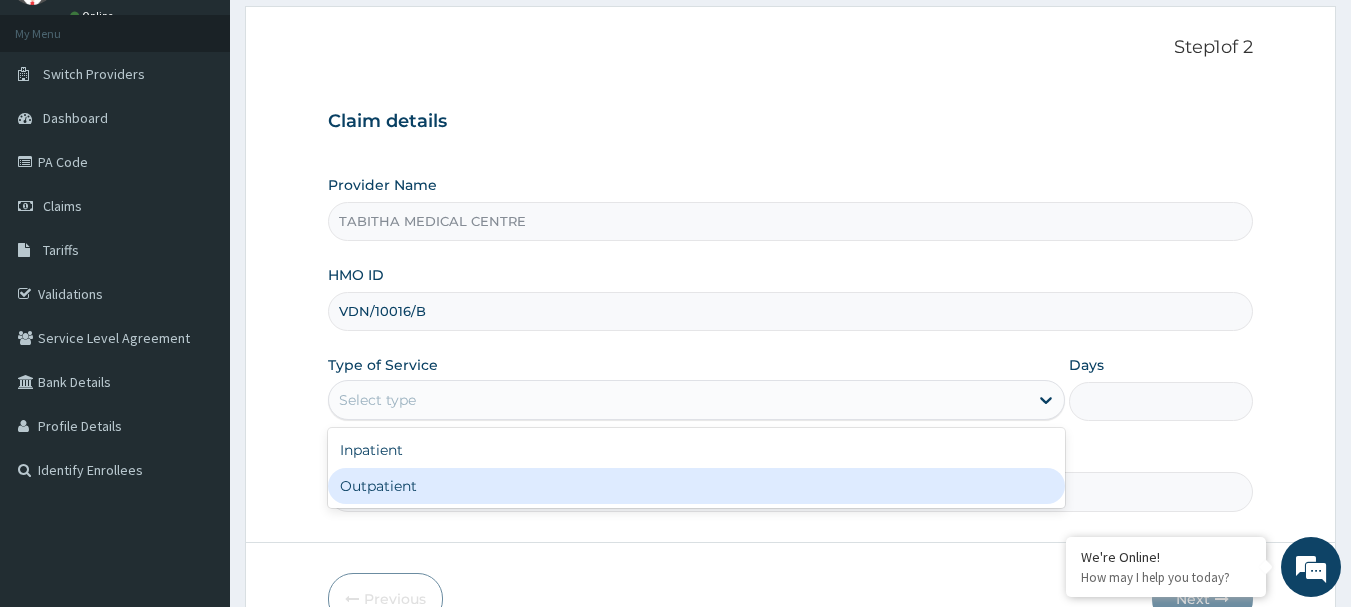 click on "Outpatient" at bounding box center [696, 486] 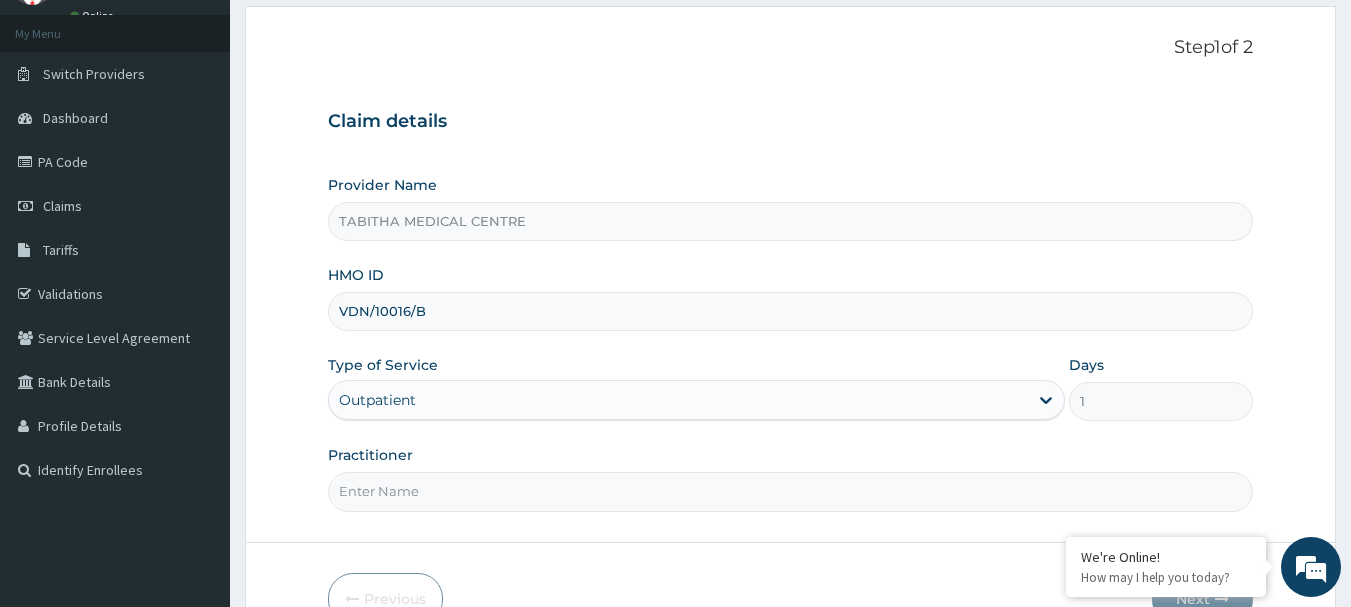 click on "Practitioner" at bounding box center (791, 491) 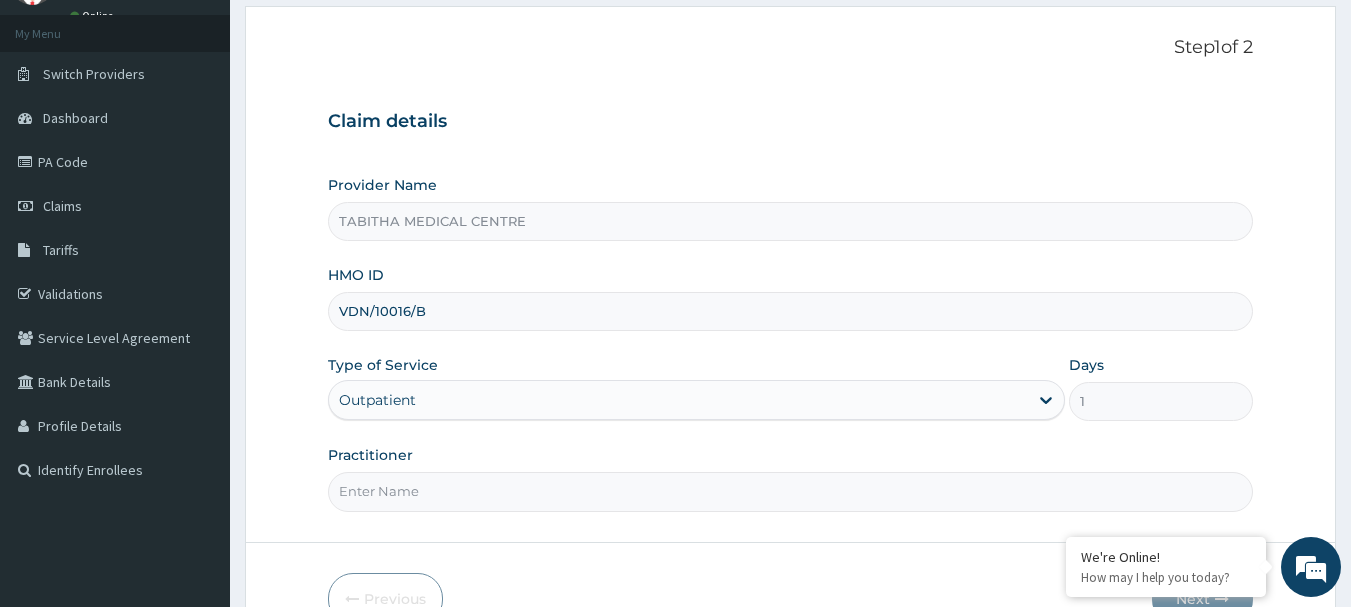 scroll, scrollTop: 0, scrollLeft: 0, axis: both 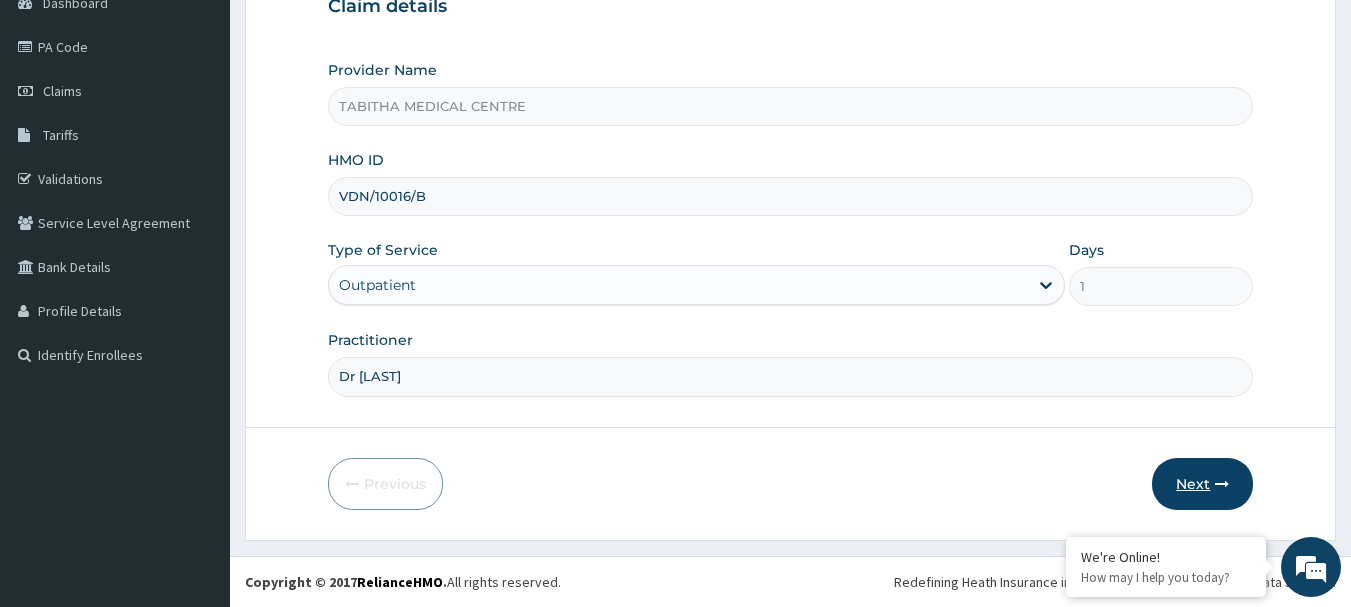 type on "Dr Miriam" 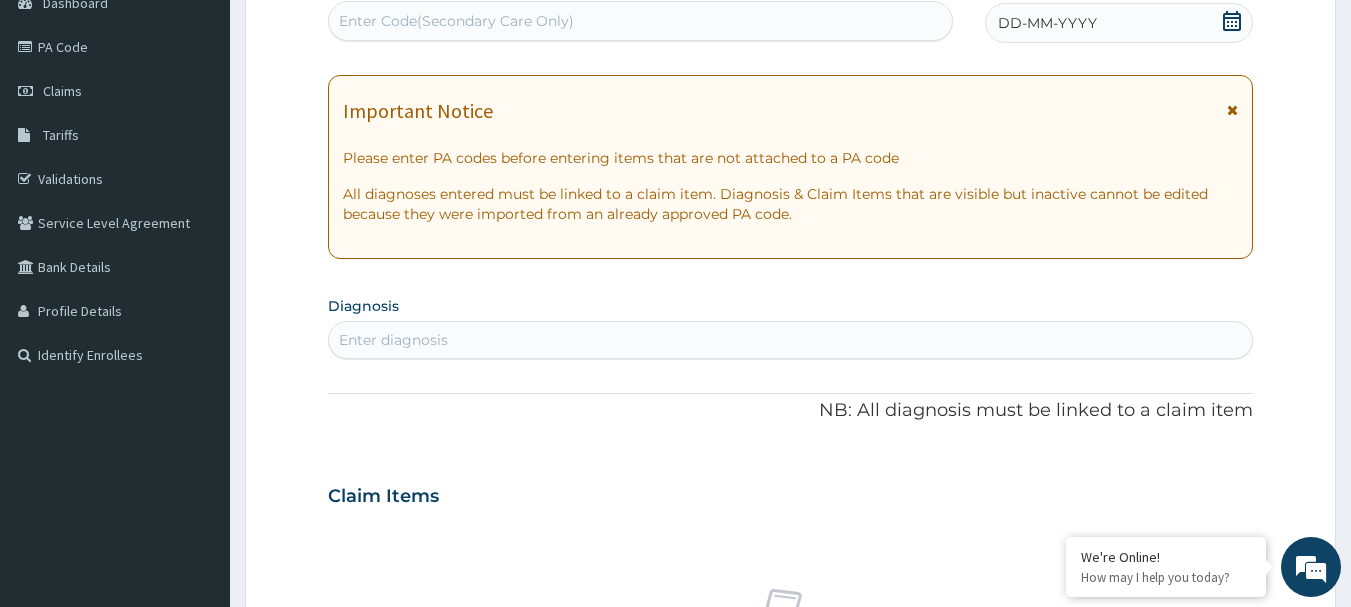 scroll, scrollTop: 0, scrollLeft: 0, axis: both 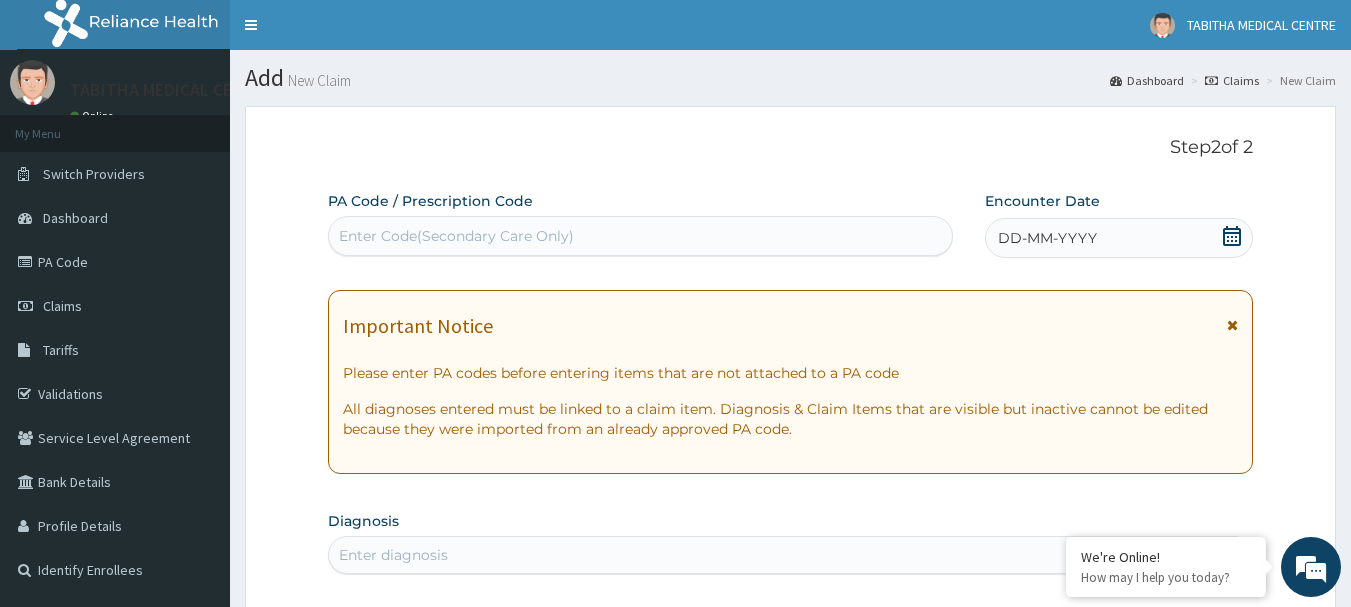 click on "Enter Code(Secondary Care Only)" at bounding box center (456, 236) 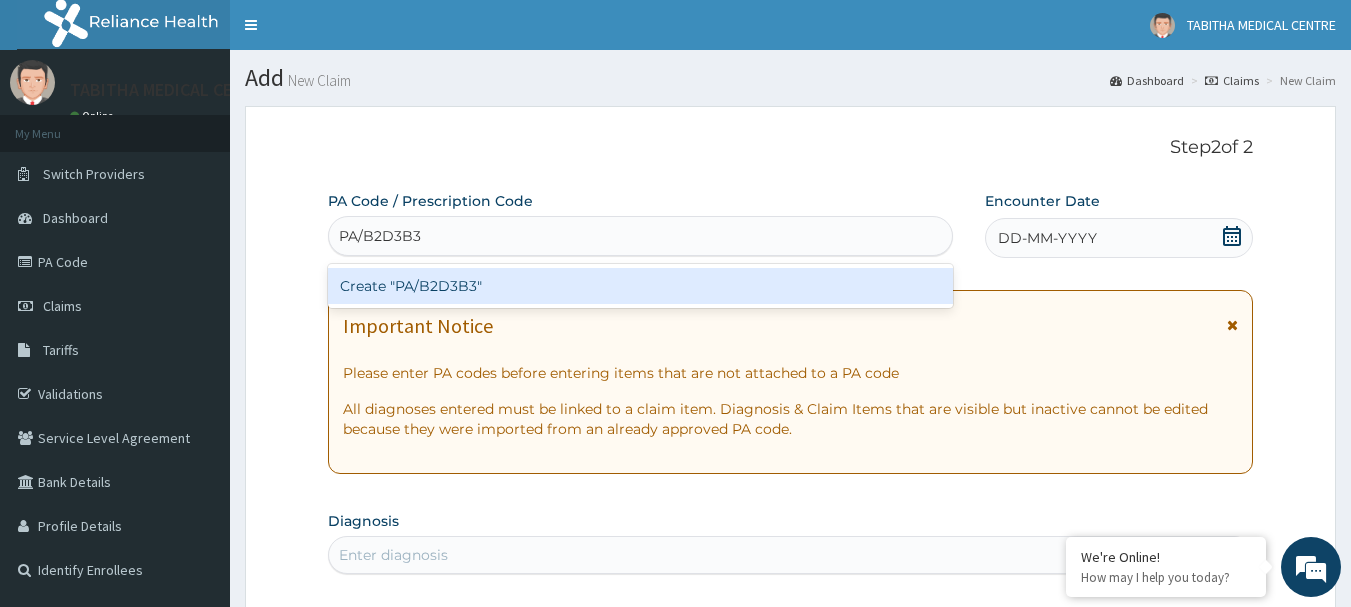 click on "Create "PA/B2D3B3"" at bounding box center [641, 286] 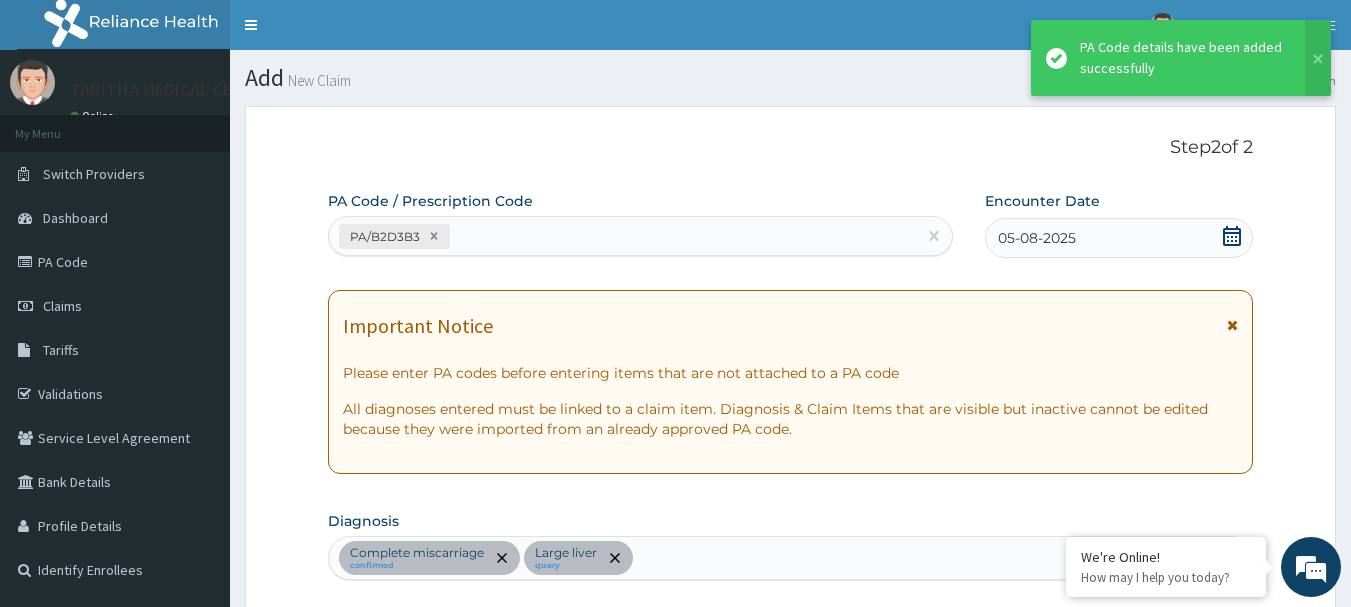 scroll, scrollTop: 606, scrollLeft: 0, axis: vertical 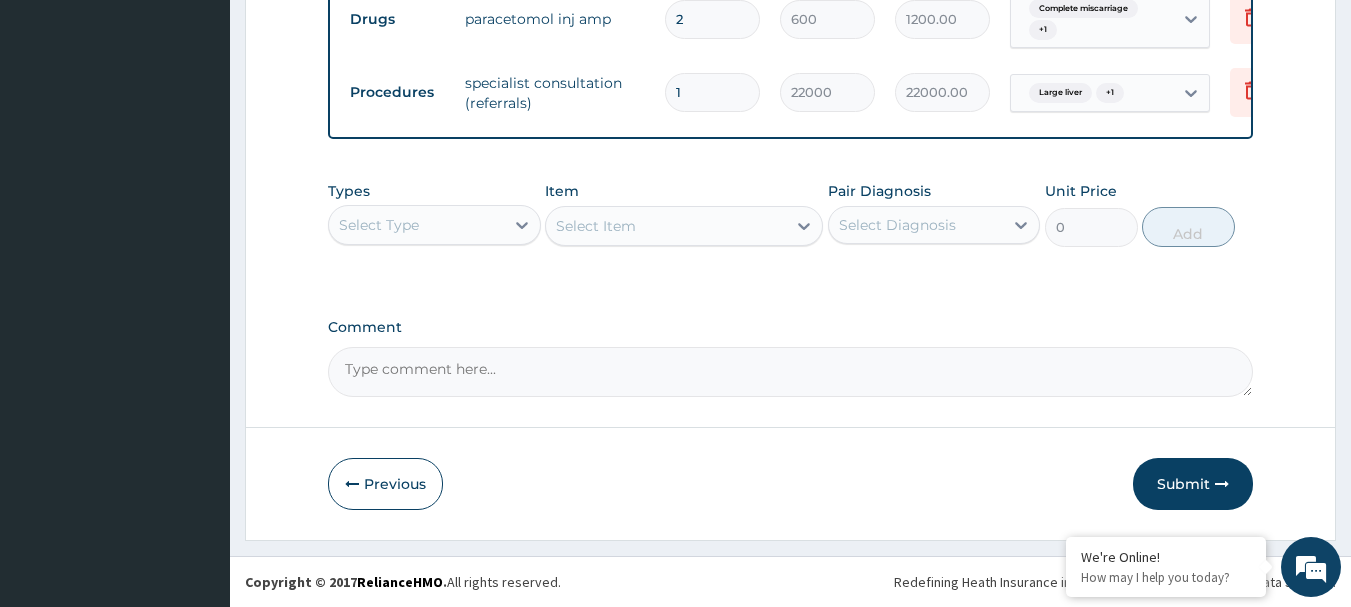 click on "Submit" at bounding box center (1193, 484) 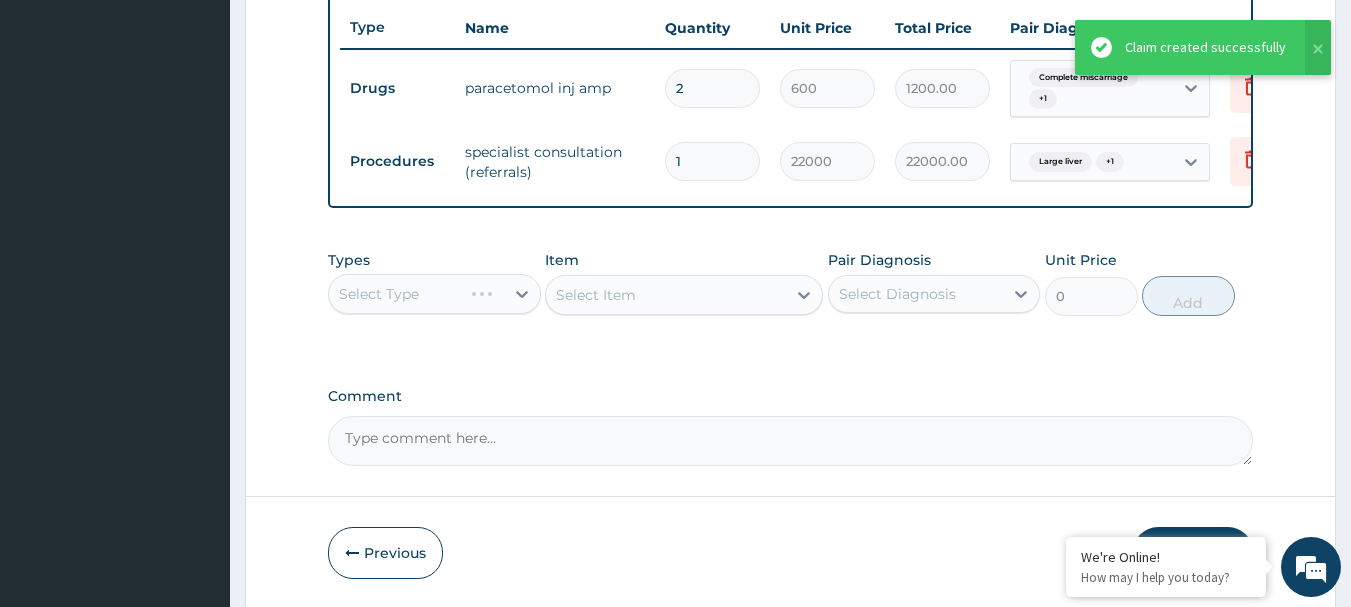 scroll, scrollTop: 651, scrollLeft: 0, axis: vertical 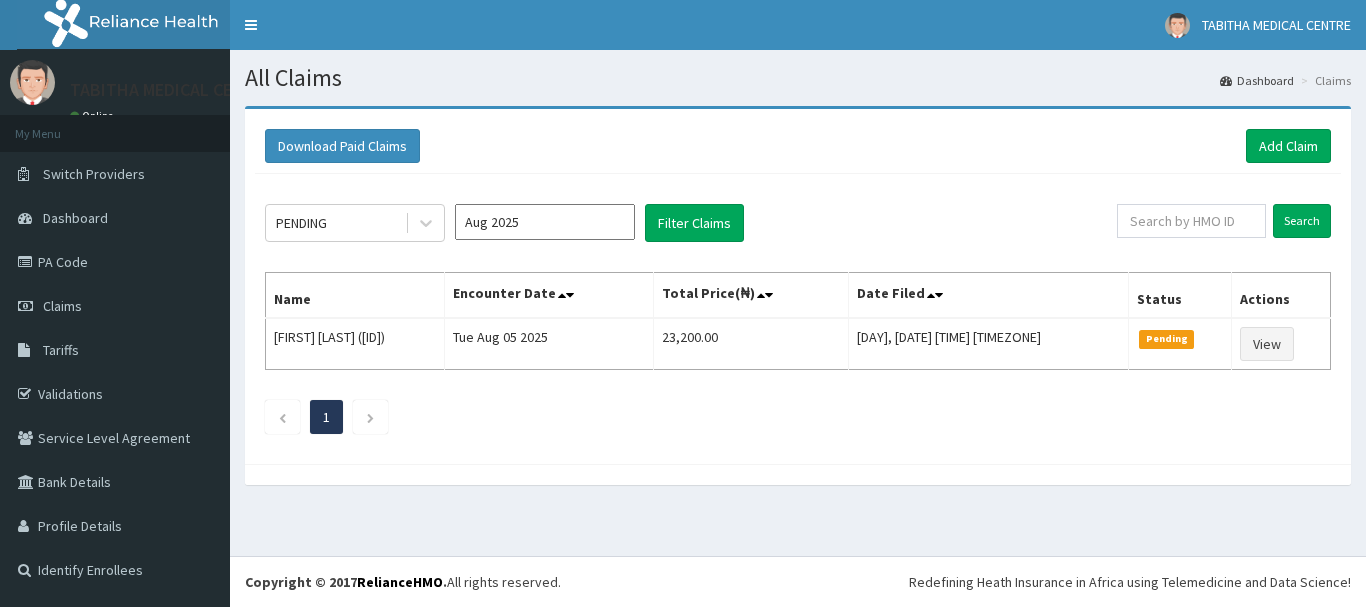 click on "PA Code" at bounding box center (115, 262) 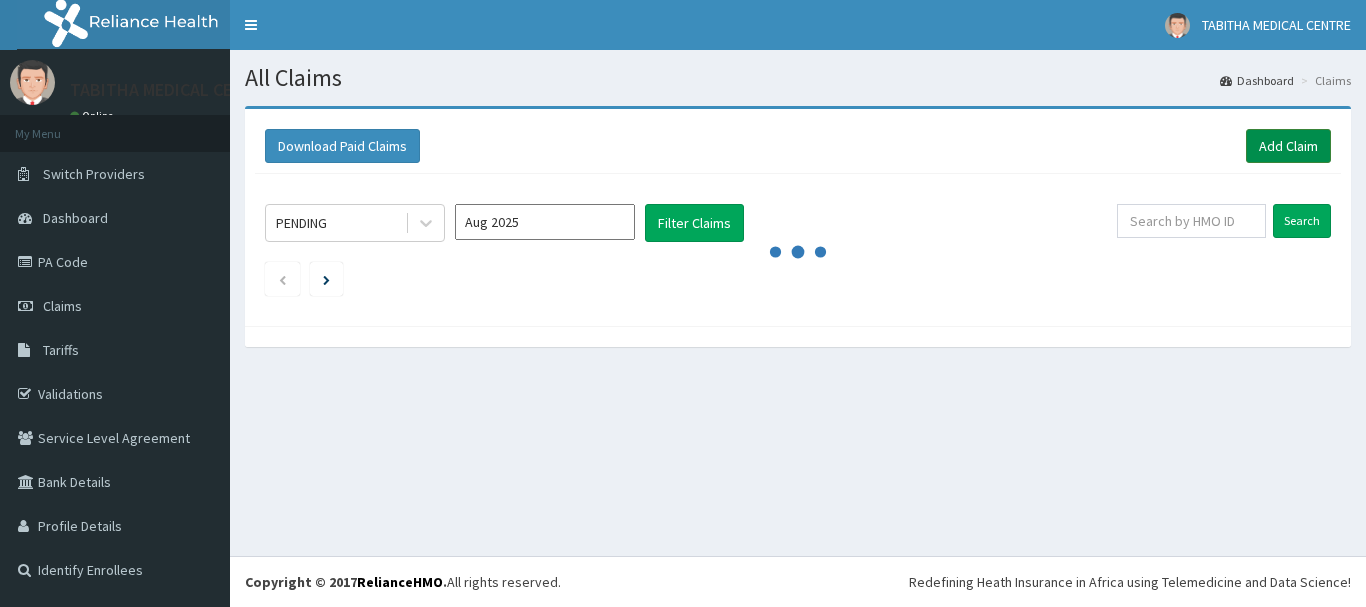 scroll, scrollTop: 0, scrollLeft: 0, axis: both 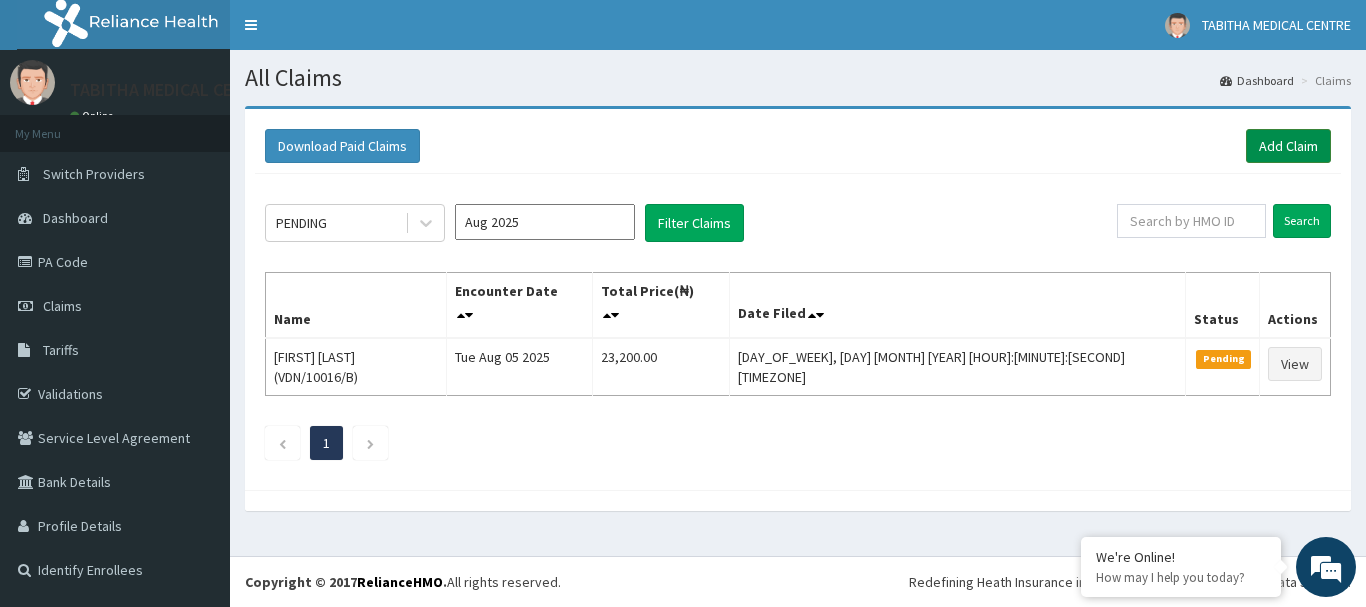 click on "Add Claim" at bounding box center [1288, 146] 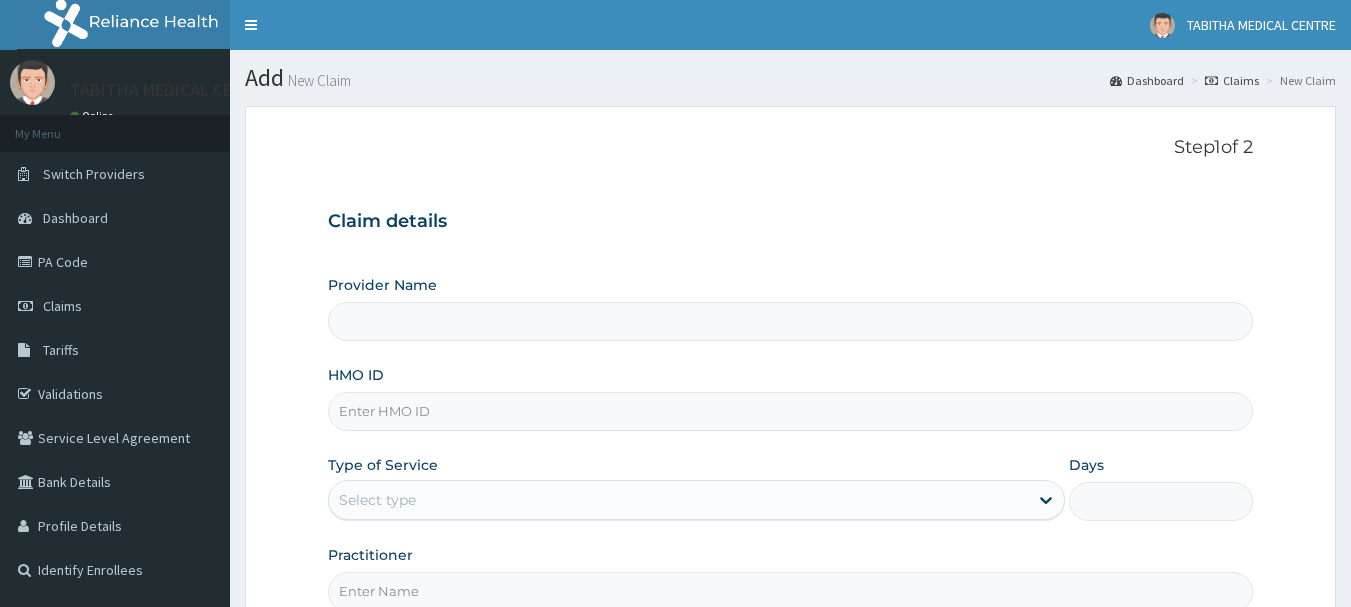 scroll, scrollTop: 0, scrollLeft: 0, axis: both 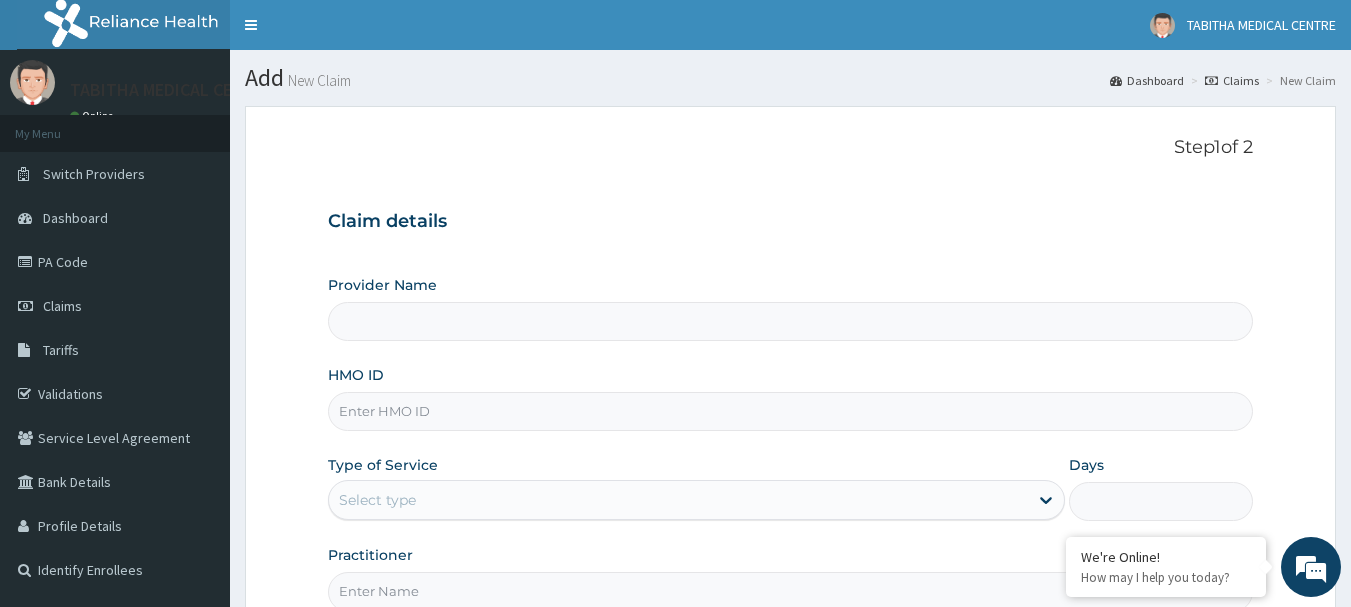 click on "HMO ID" at bounding box center (791, 411) 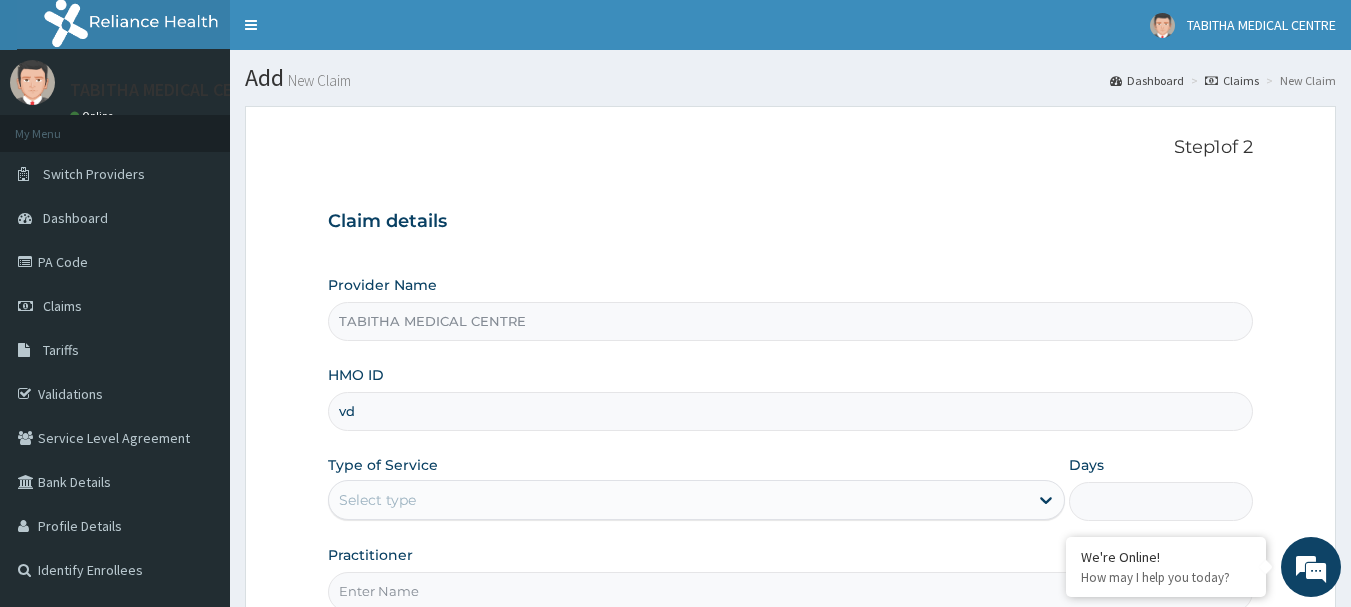 type on "VDN/10016/B" 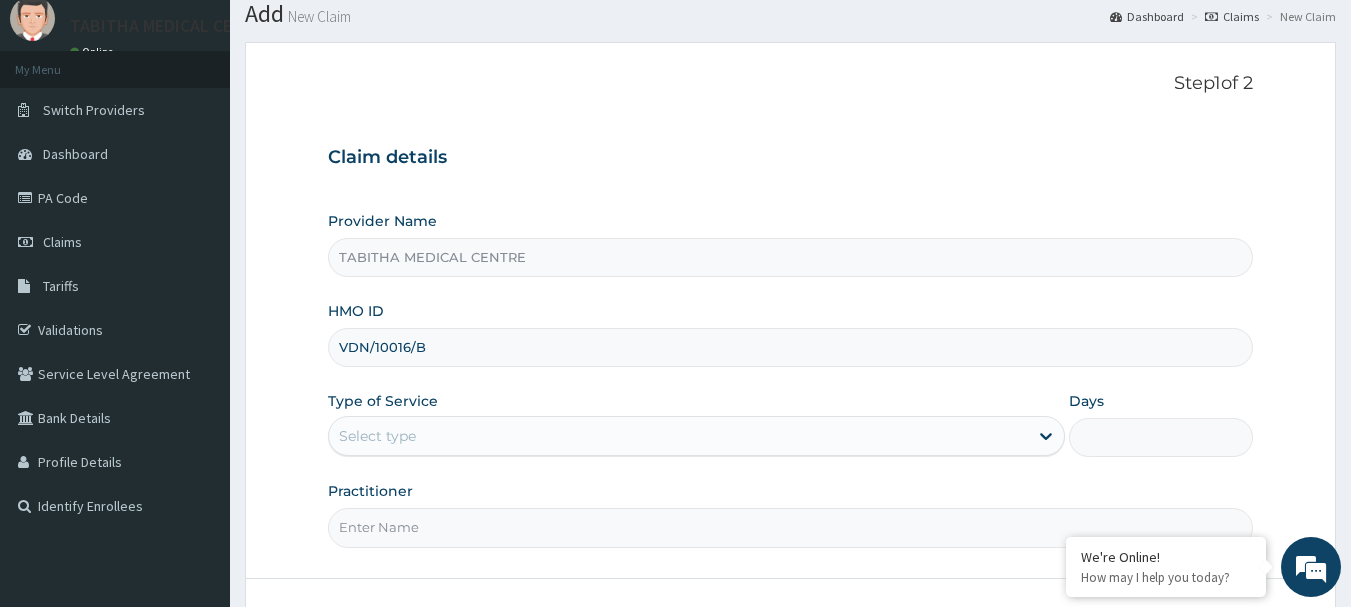scroll, scrollTop: 100, scrollLeft: 0, axis: vertical 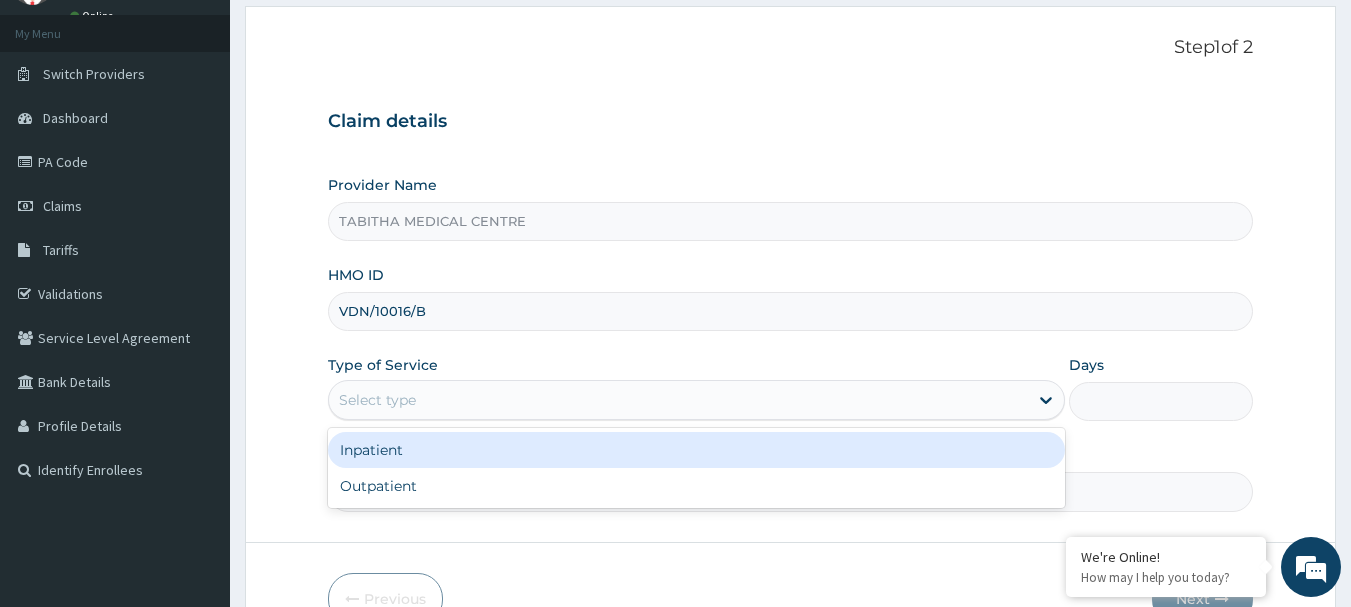 click on "Select type" at bounding box center [678, 400] 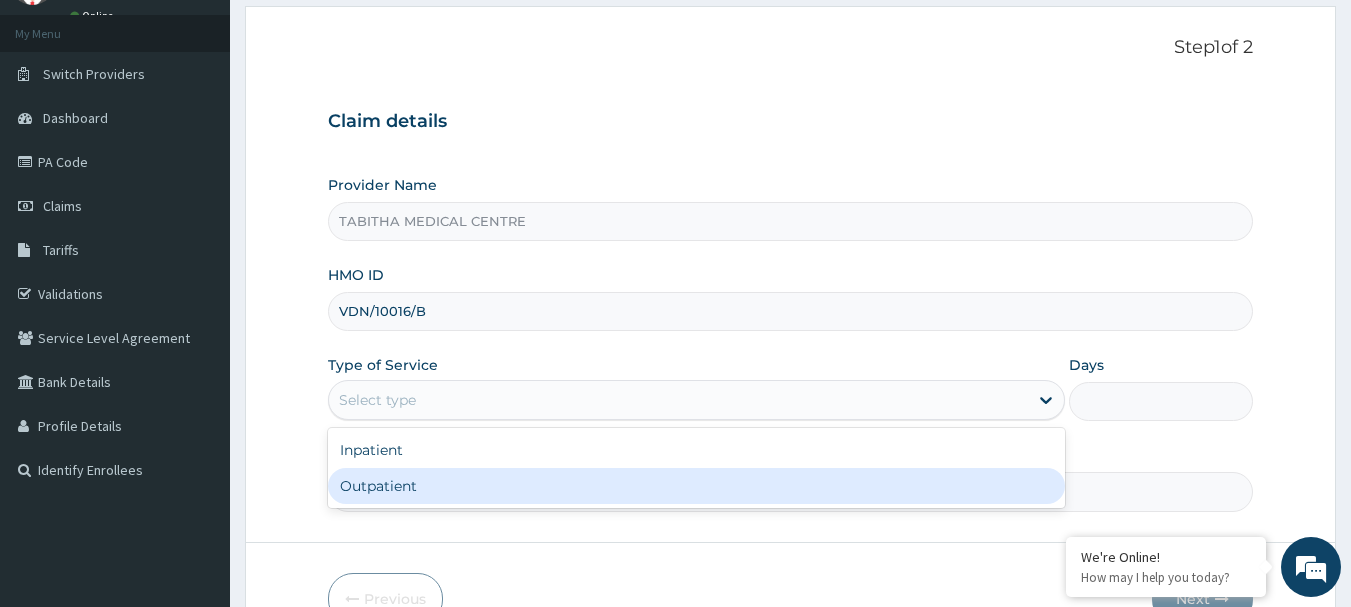 click on "Outpatient" at bounding box center (696, 486) 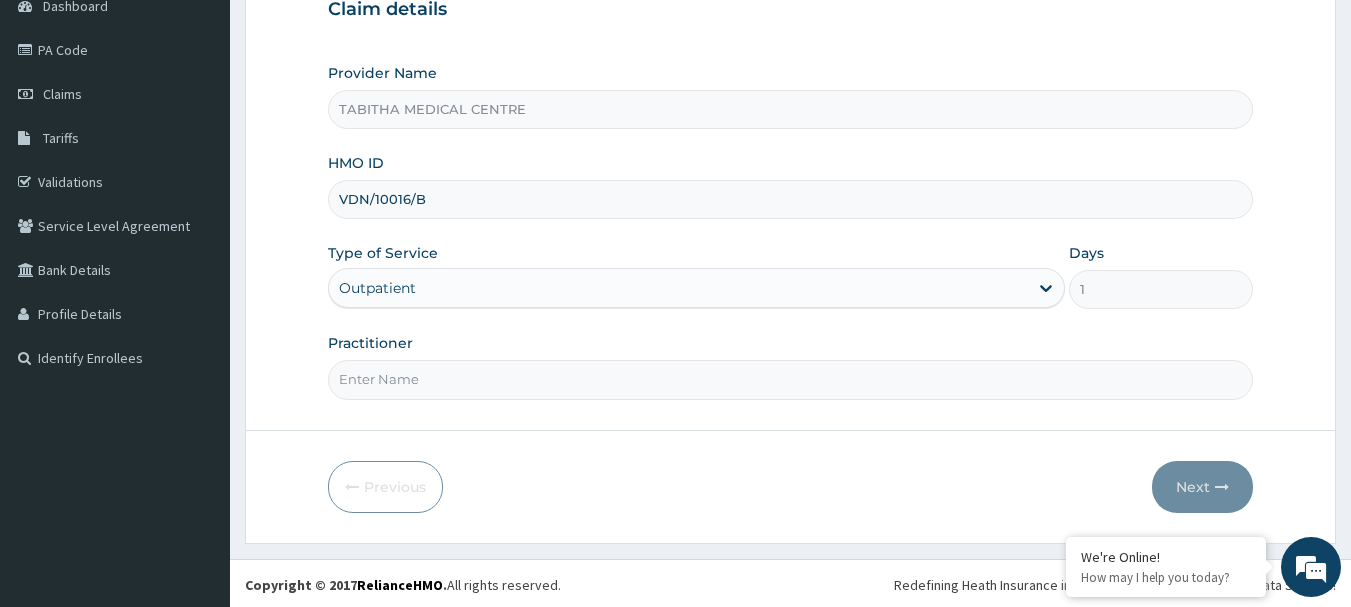 scroll, scrollTop: 215, scrollLeft: 0, axis: vertical 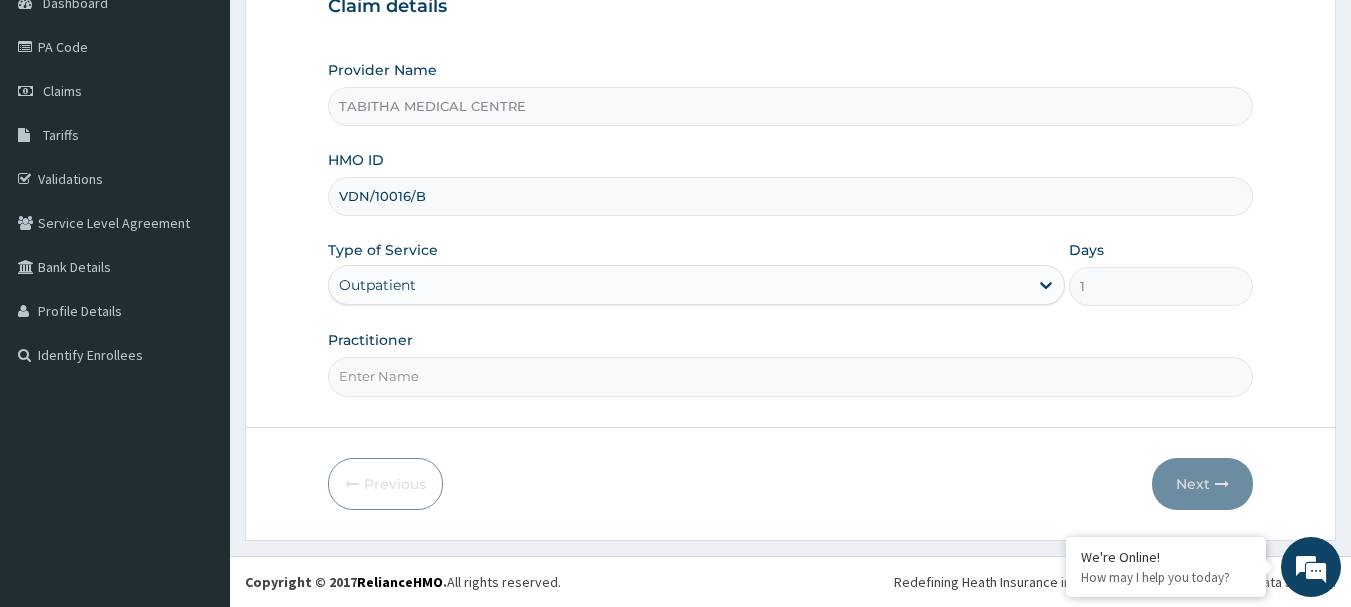 click on "Practitioner" at bounding box center (791, 376) 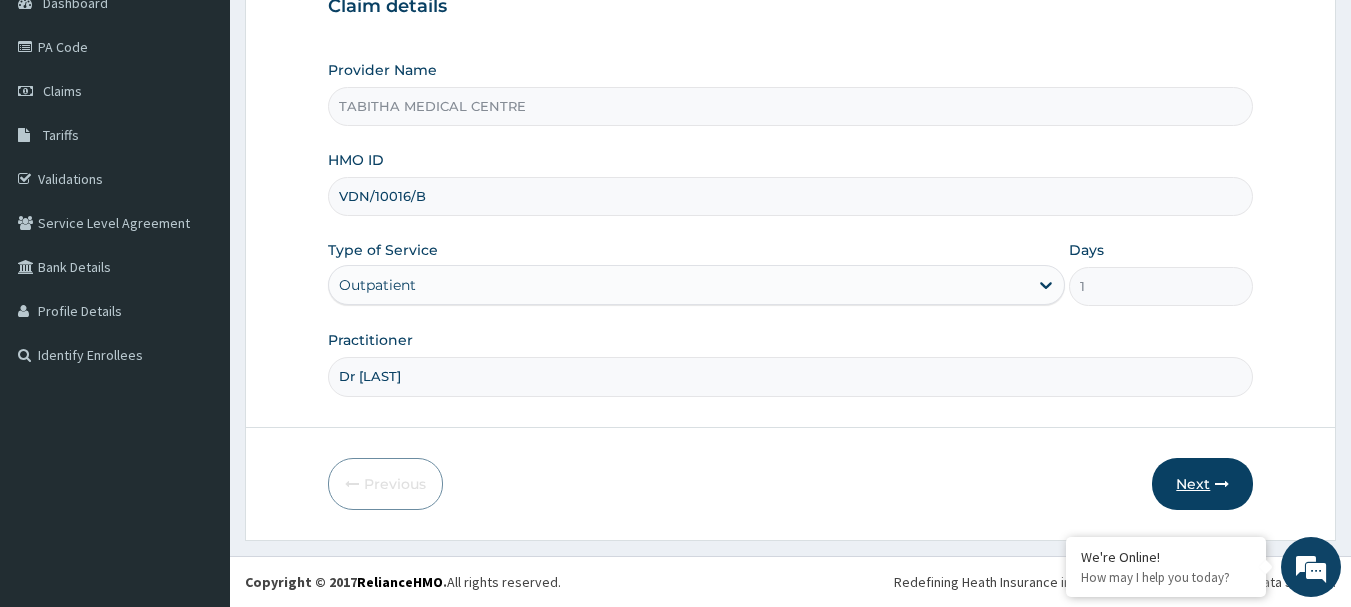 type on "Dr Miriam" 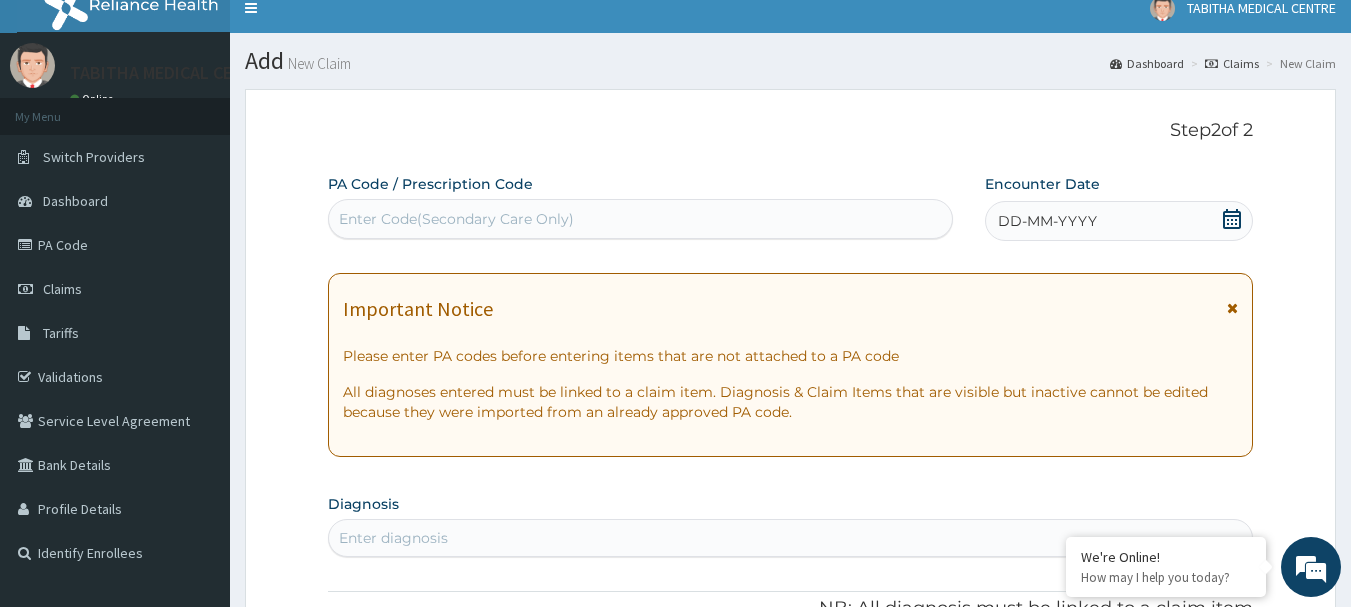 scroll, scrollTop: 0, scrollLeft: 0, axis: both 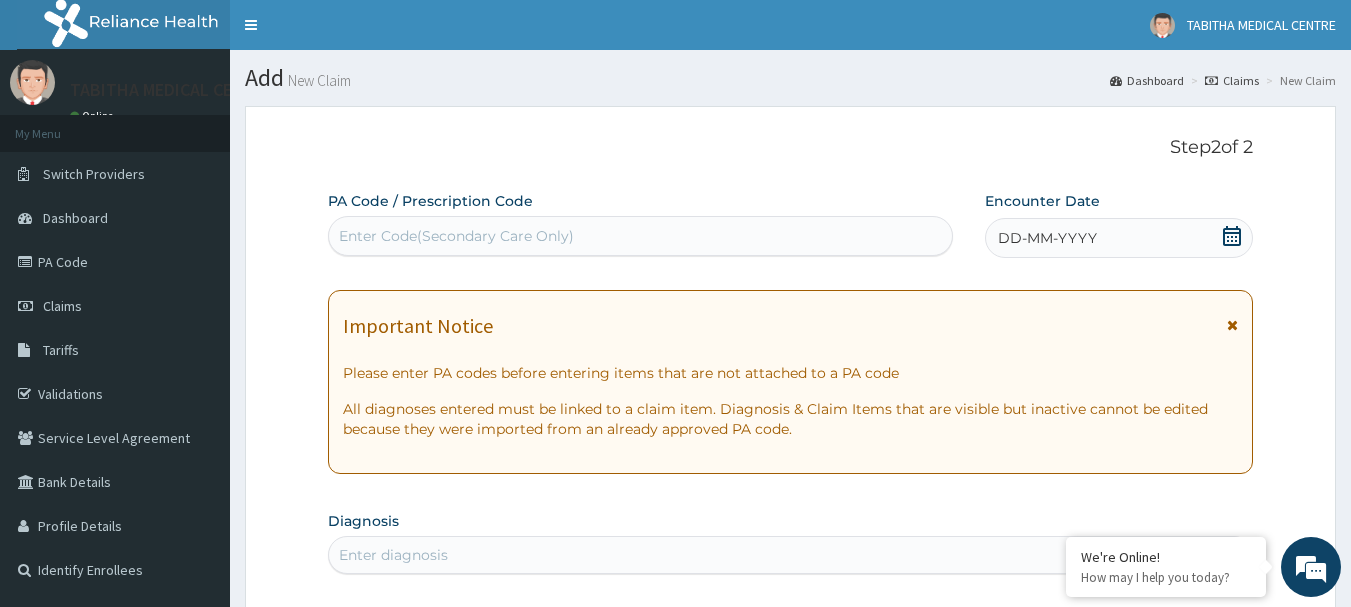 click on "Enter Code(Secondary Care Only)" at bounding box center [456, 236] 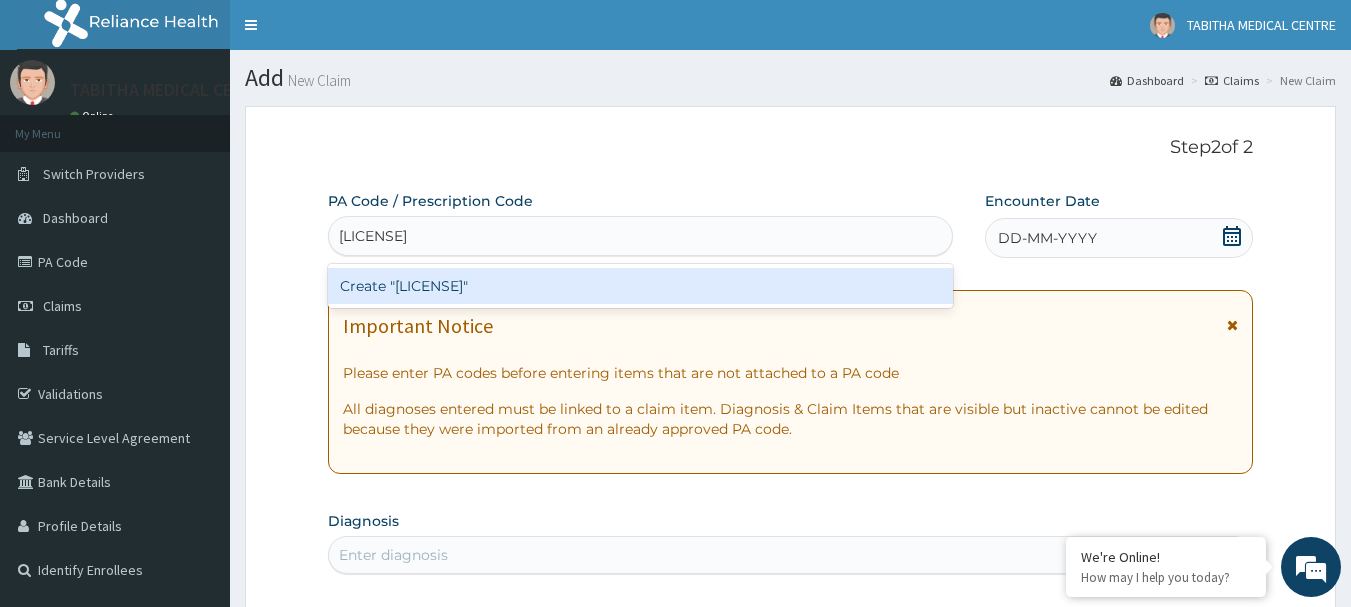 click on "Create "PA/A58B35"" at bounding box center (641, 286) 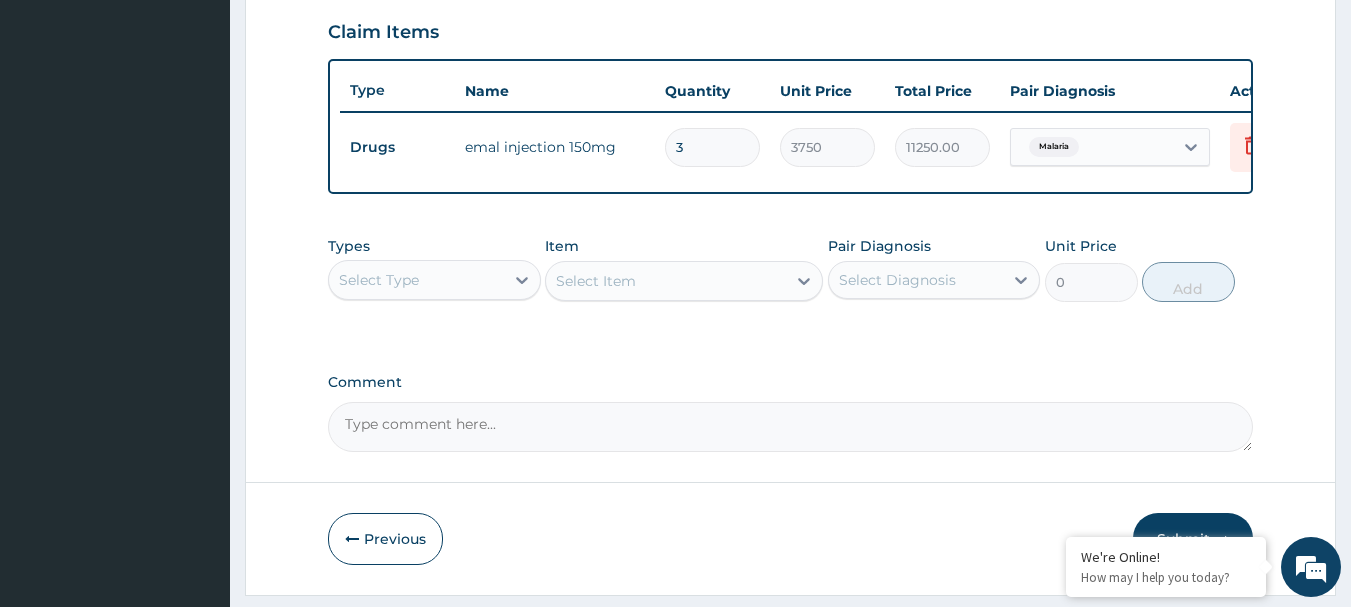 scroll, scrollTop: 729, scrollLeft: 0, axis: vertical 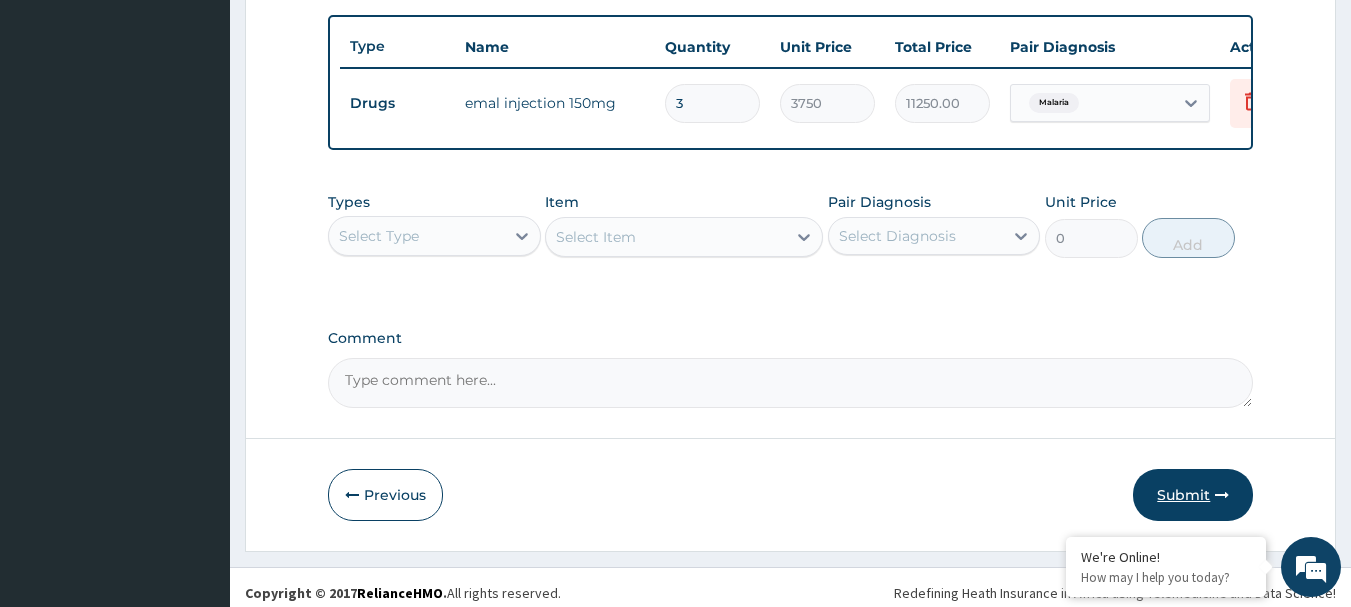 click on "Submit" at bounding box center [1193, 495] 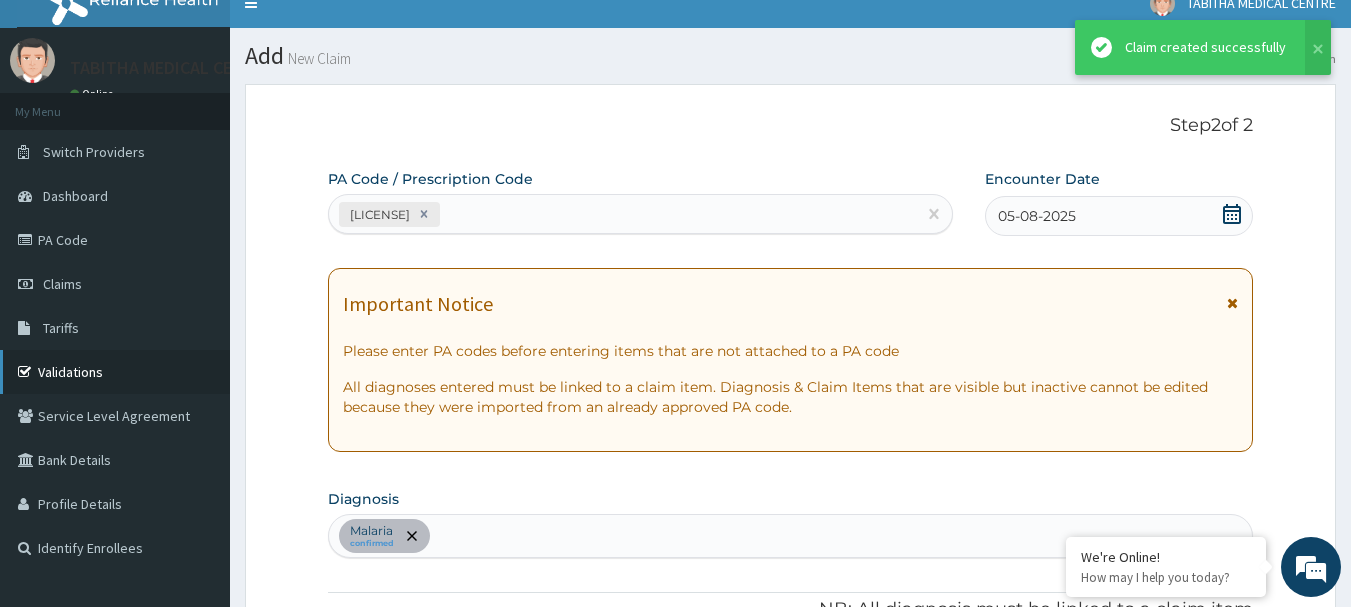 scroll, scrollTop: 0, scrollLeft: 0, axis: both 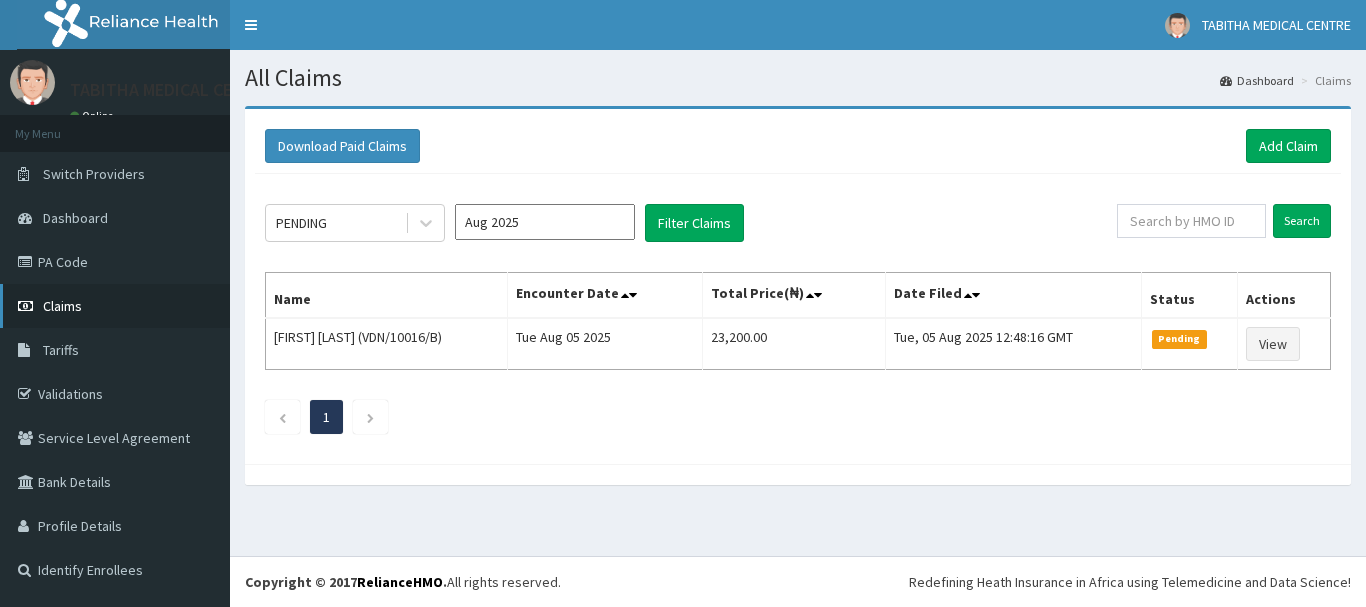 click on "Claims" at bounding box center [115, 306] 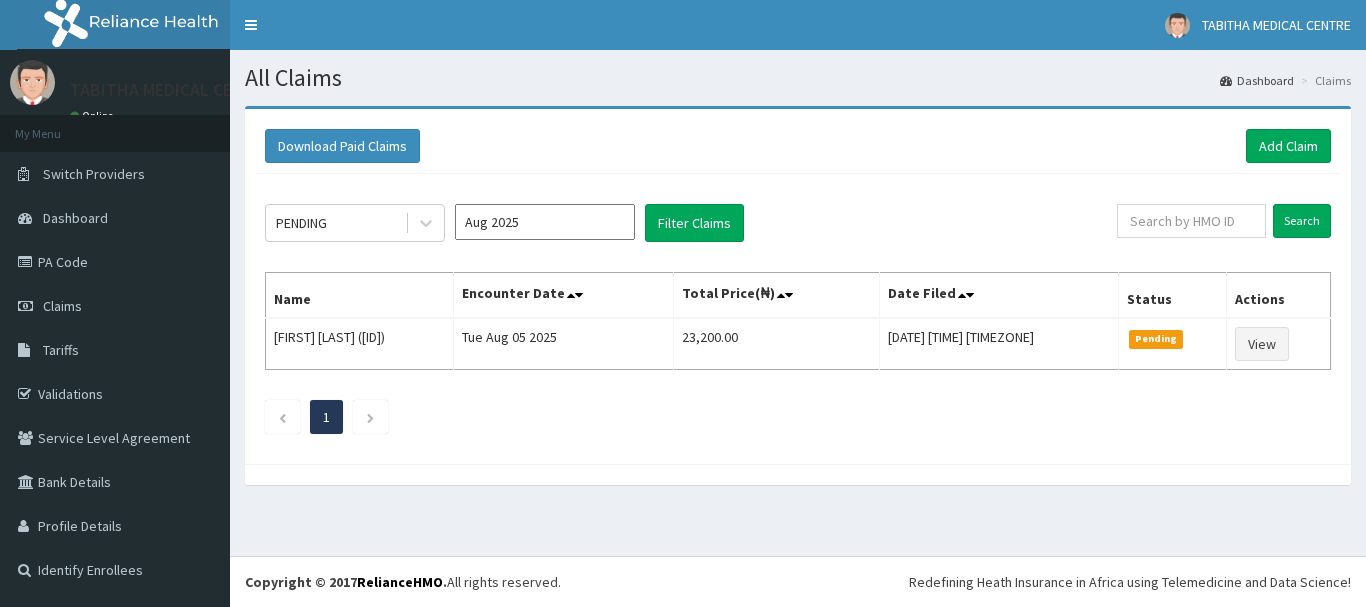 scroll, scrollTop: 0, scrollLeft: 0, axis: both 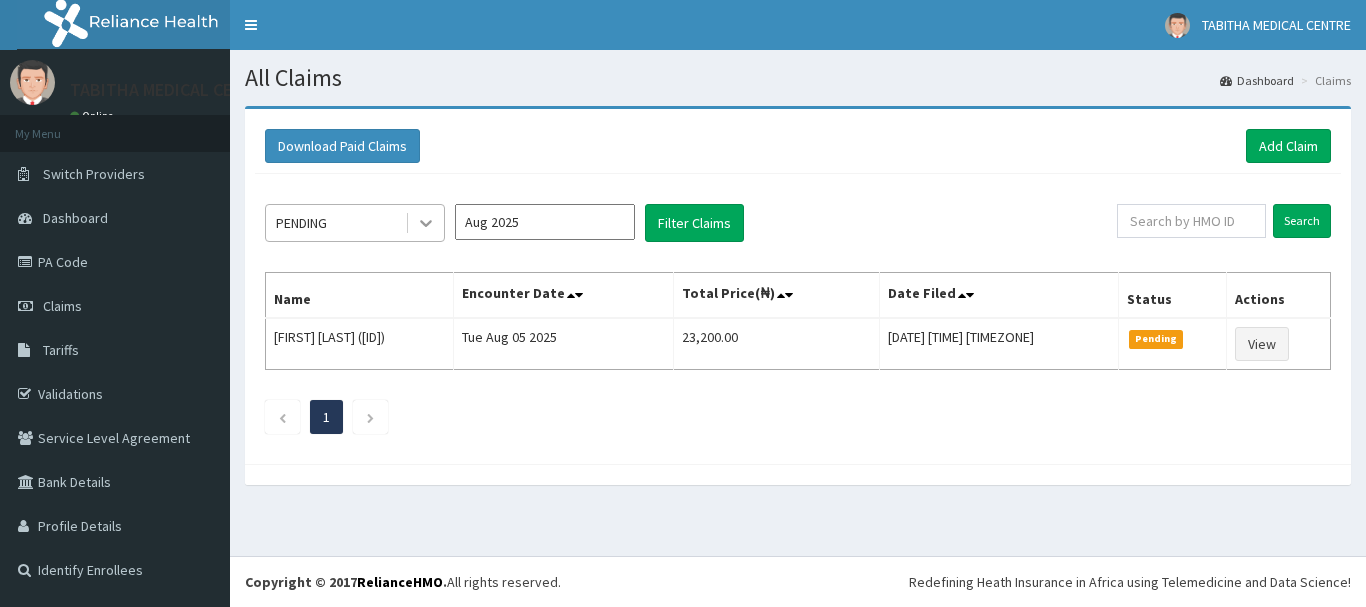 click 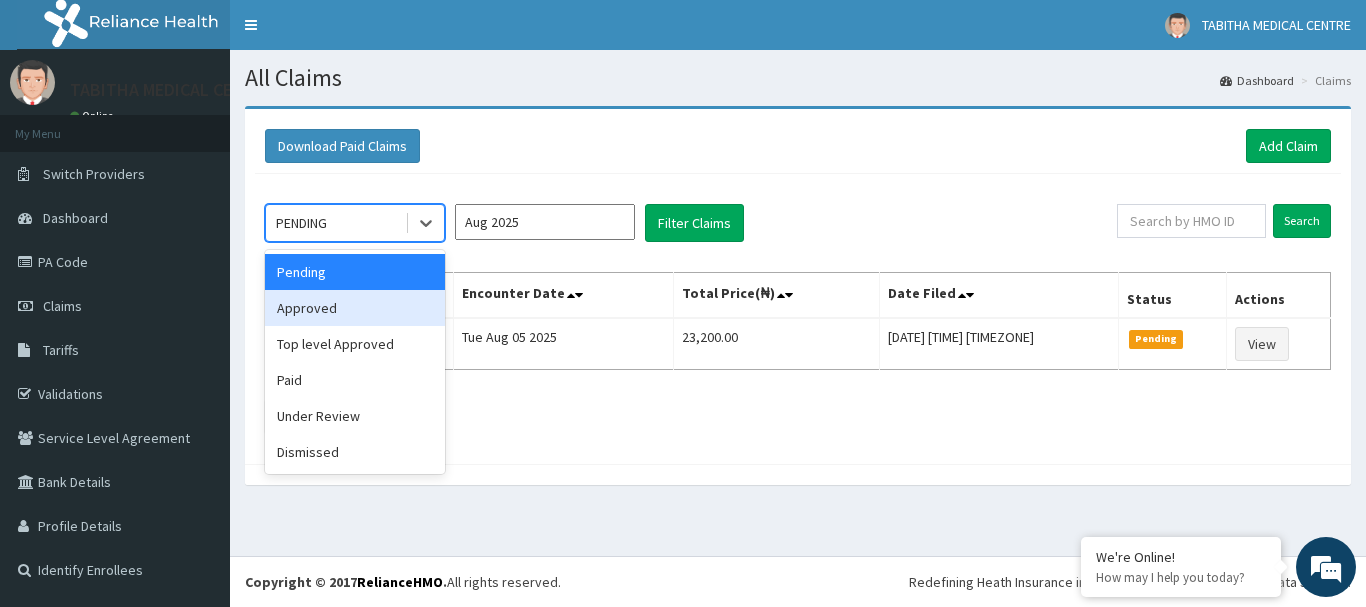 click on "Approved" at bounding box center [355, 308] 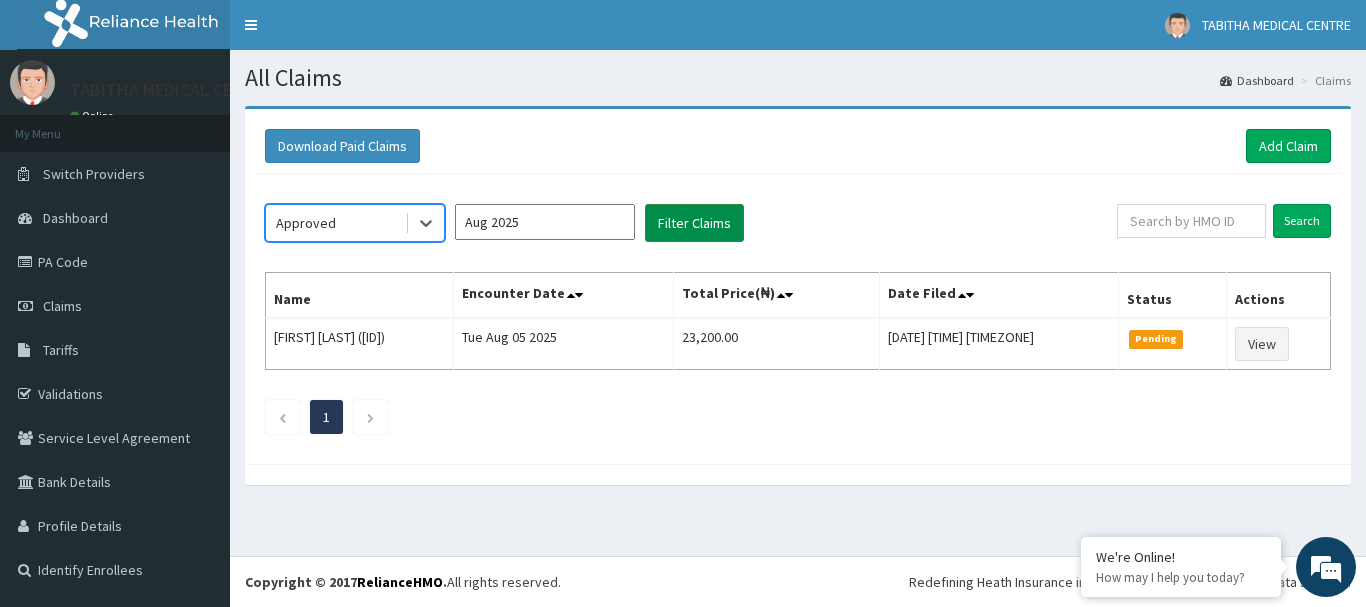 click on "Filter Claims" at bounding box center [694, 223] 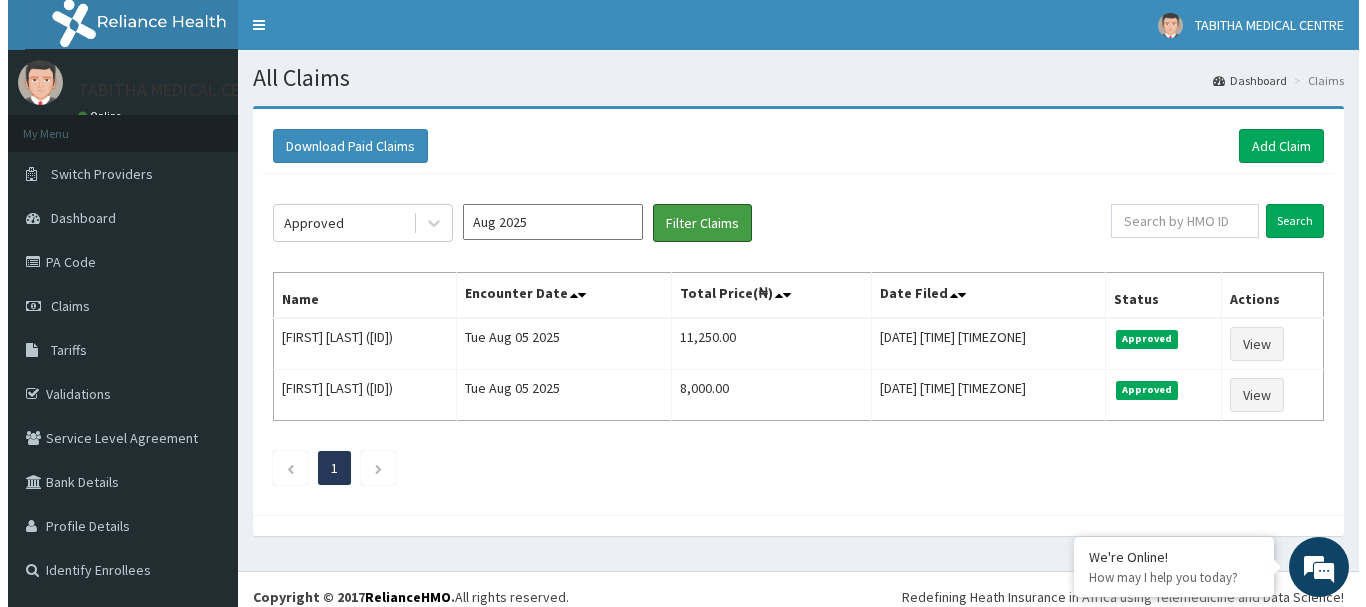 scroll, scrollTop: 0, scrollLeft: 0, axis: both 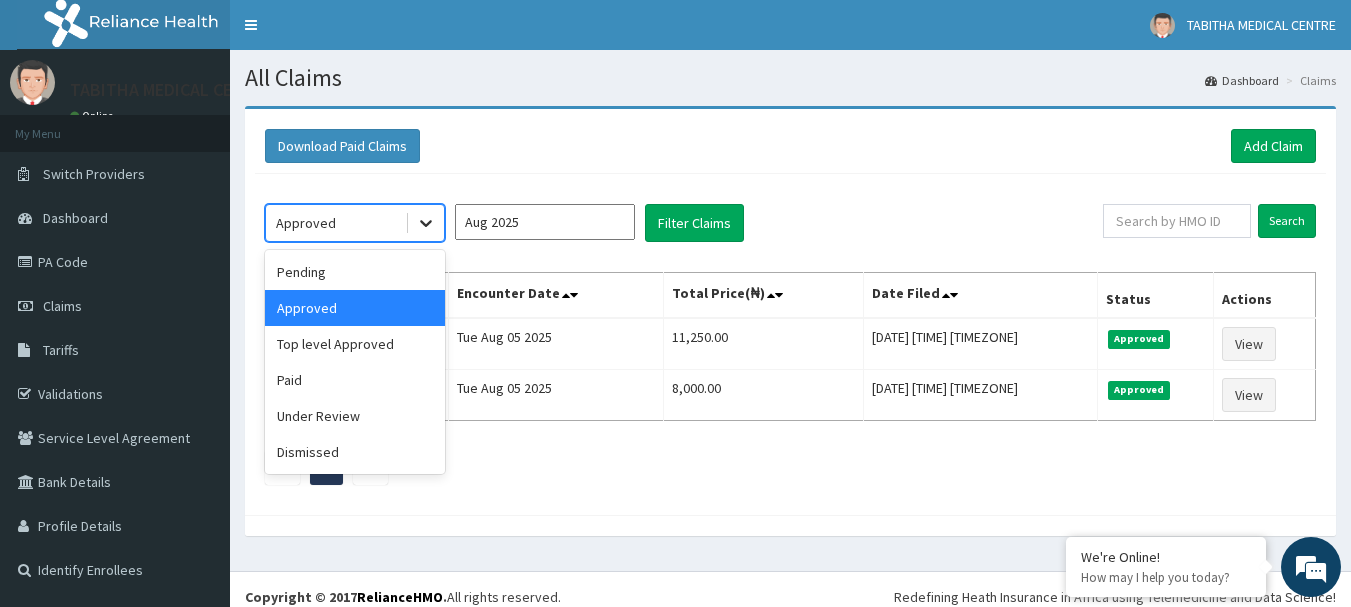 click 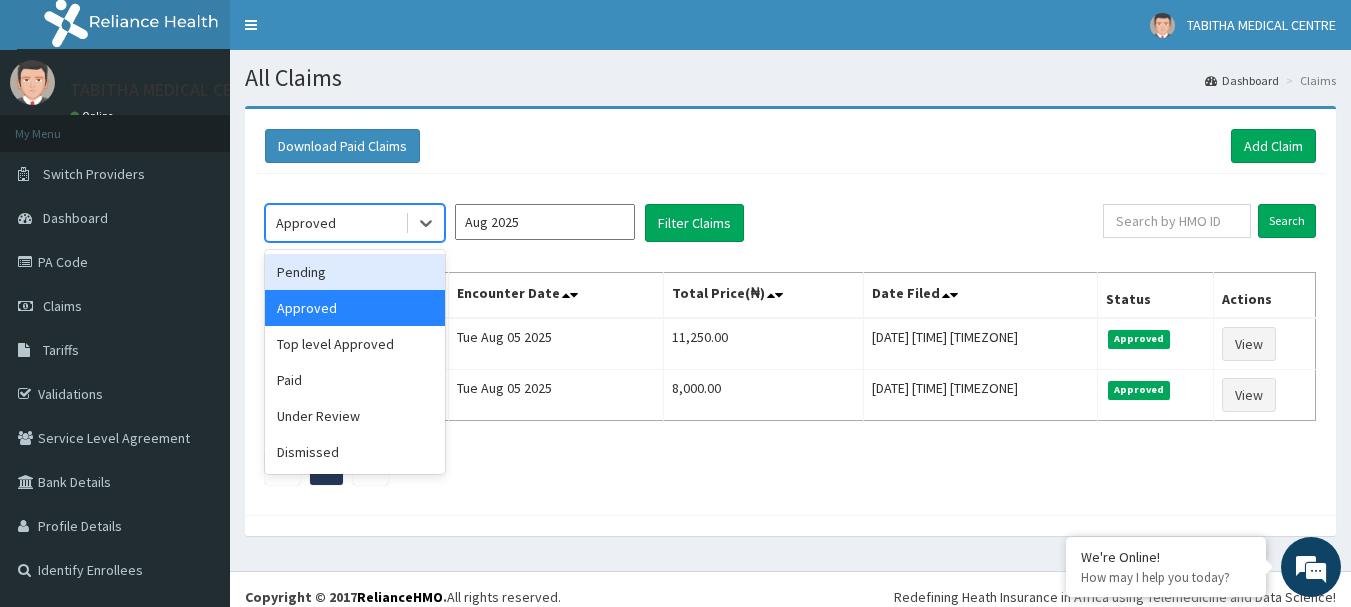 click on "Pending" at bounding box center (355, 272) 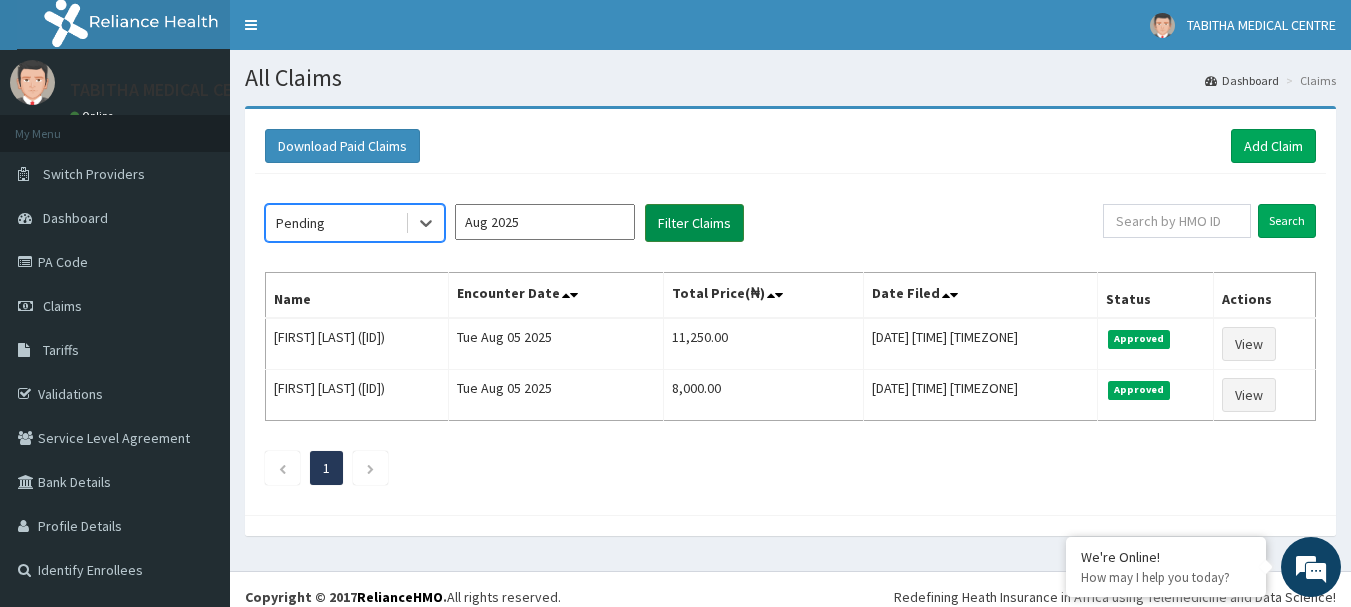 click on "Filter Claims" at bounding box center (694, 223) 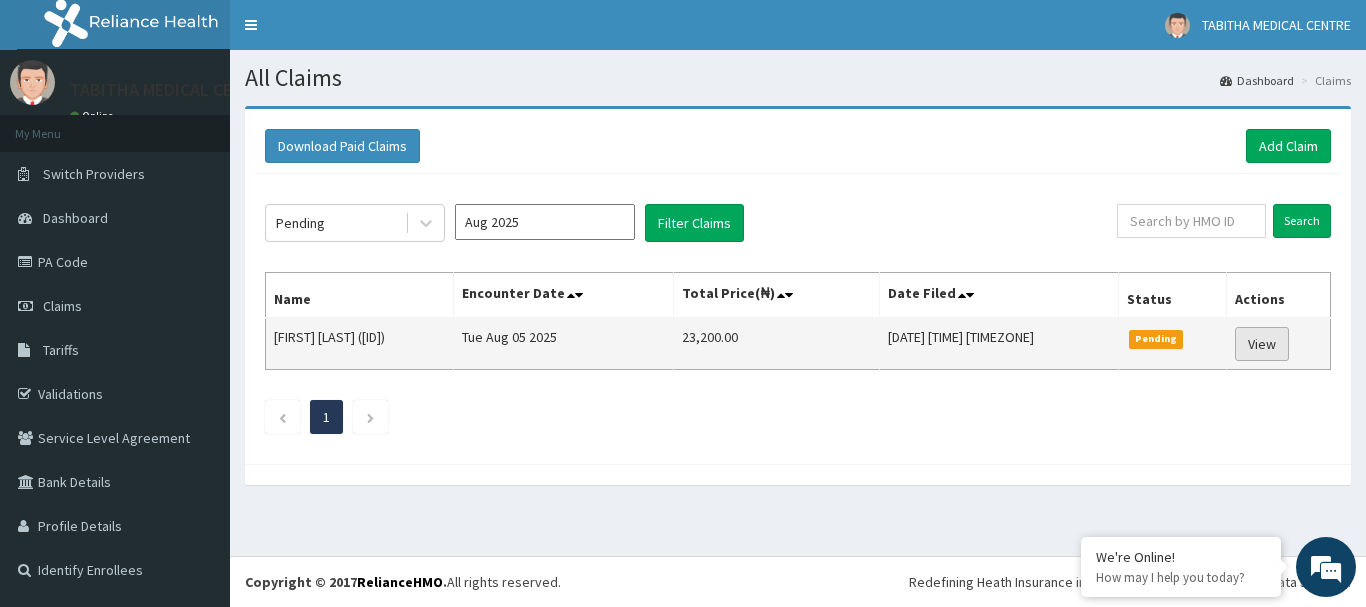 click on "View" at bounding box center (1262, 344) 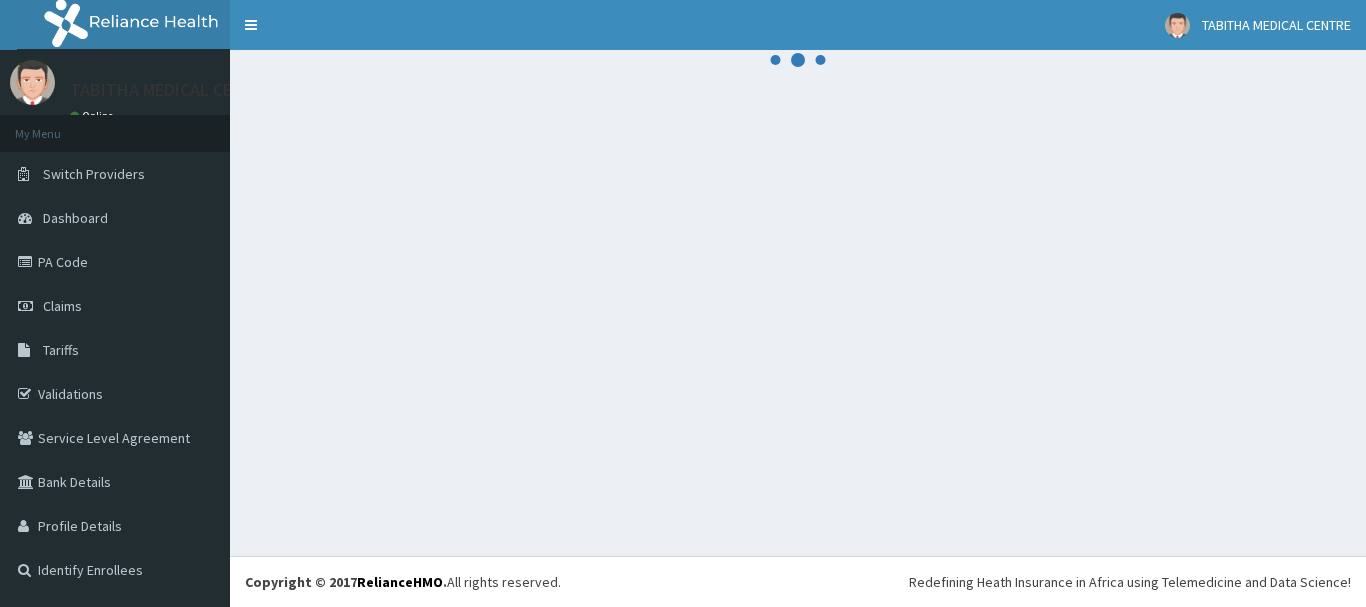 scroll, scrollTop: 0, scrollLeft: 0, axis: both 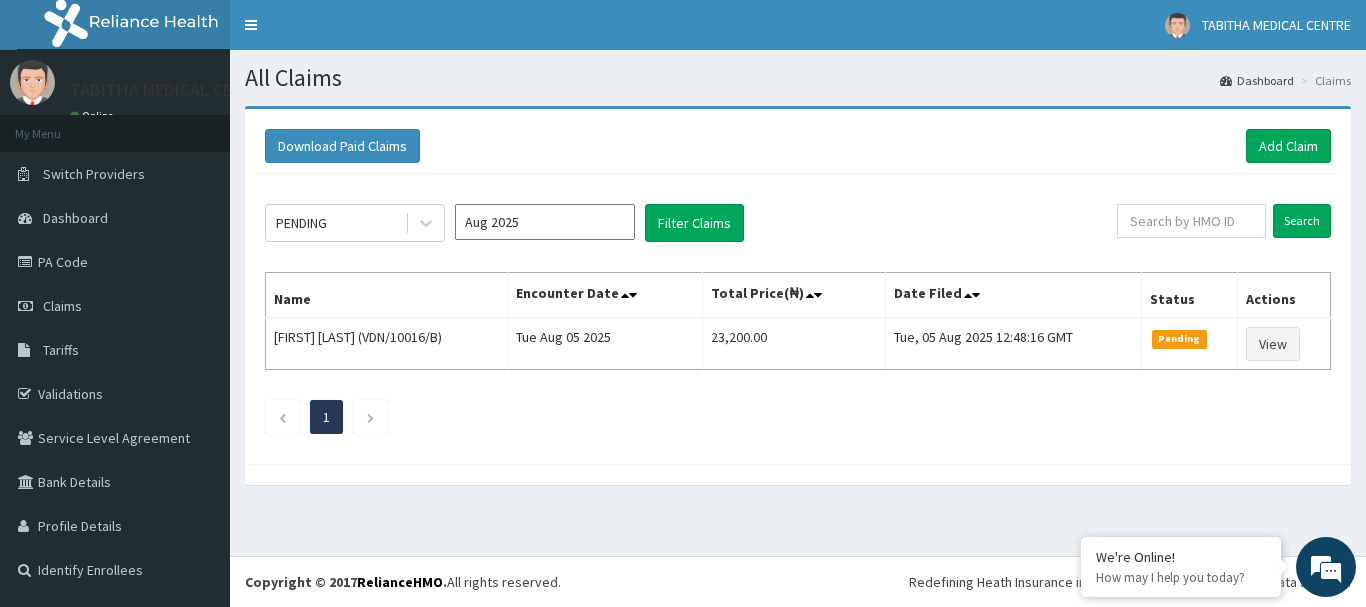 click at bounding box center (141, 25) 